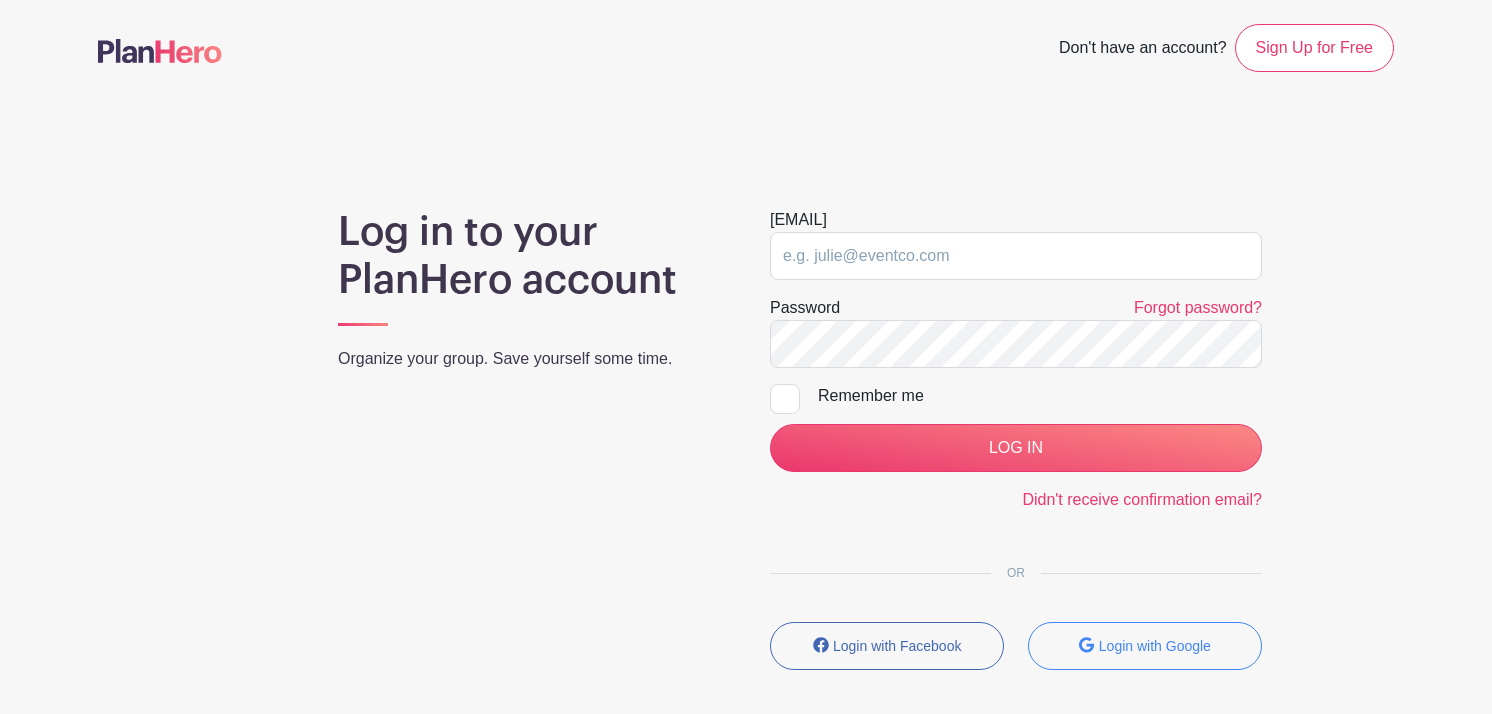 scroll, scrollTop: 0, scrollLeft: 0, axis: both 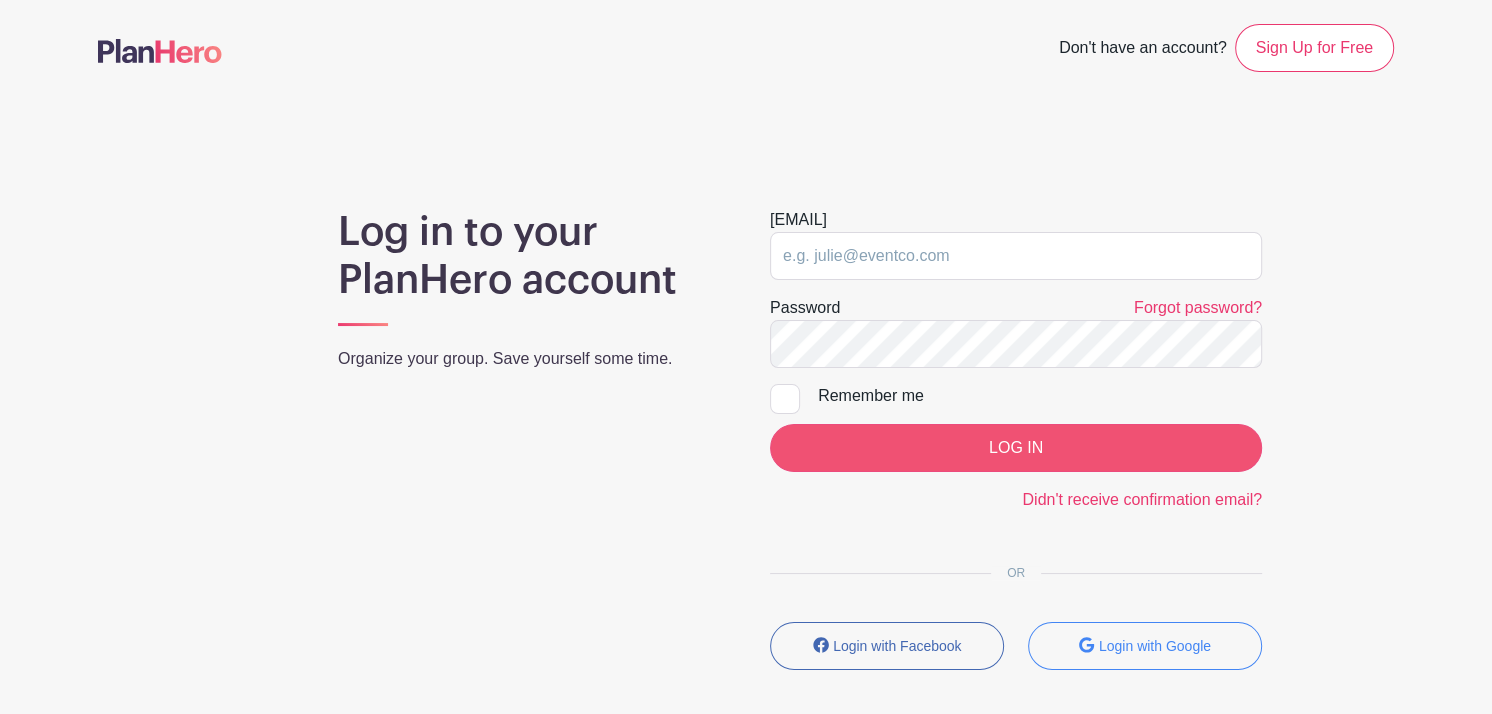 type on "[EMAIL]" 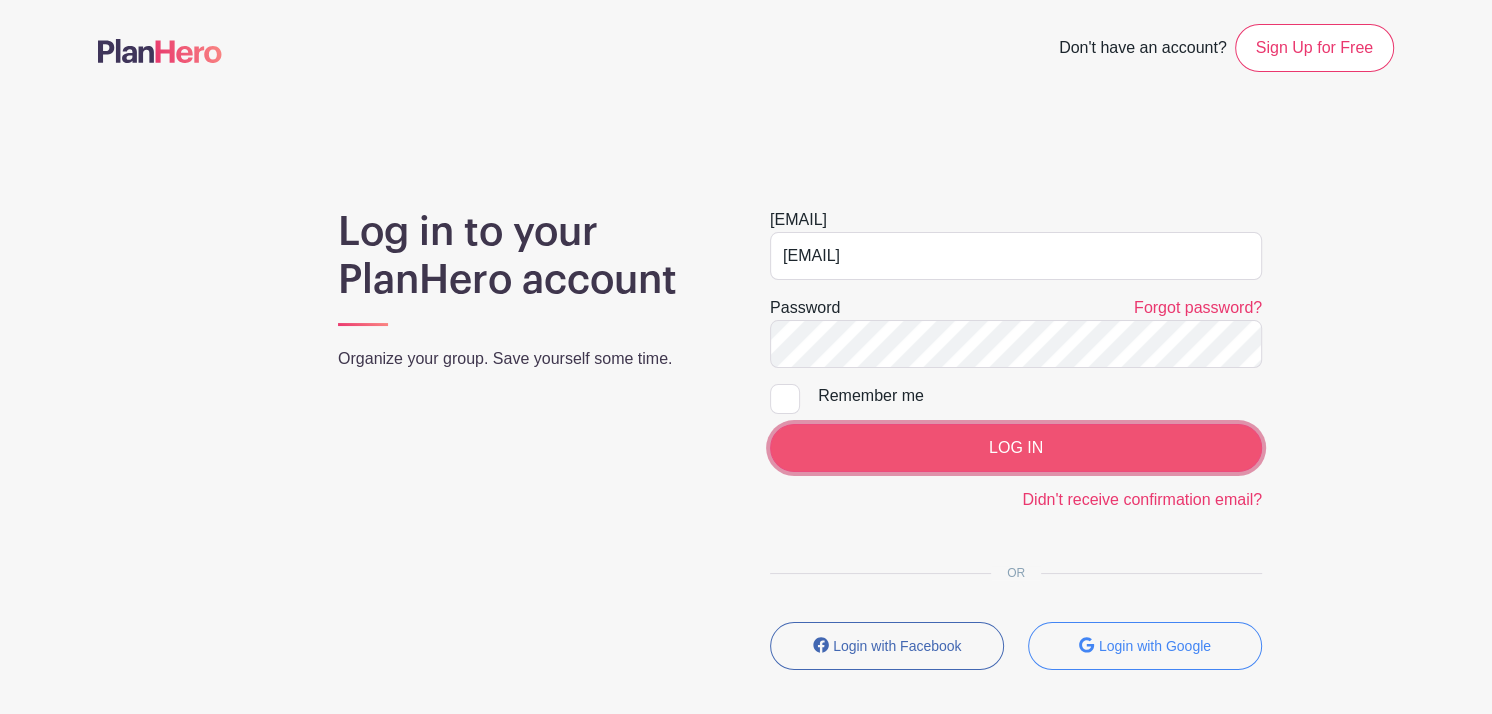 click on "LOG IN" at bounding box center [1016, 448] 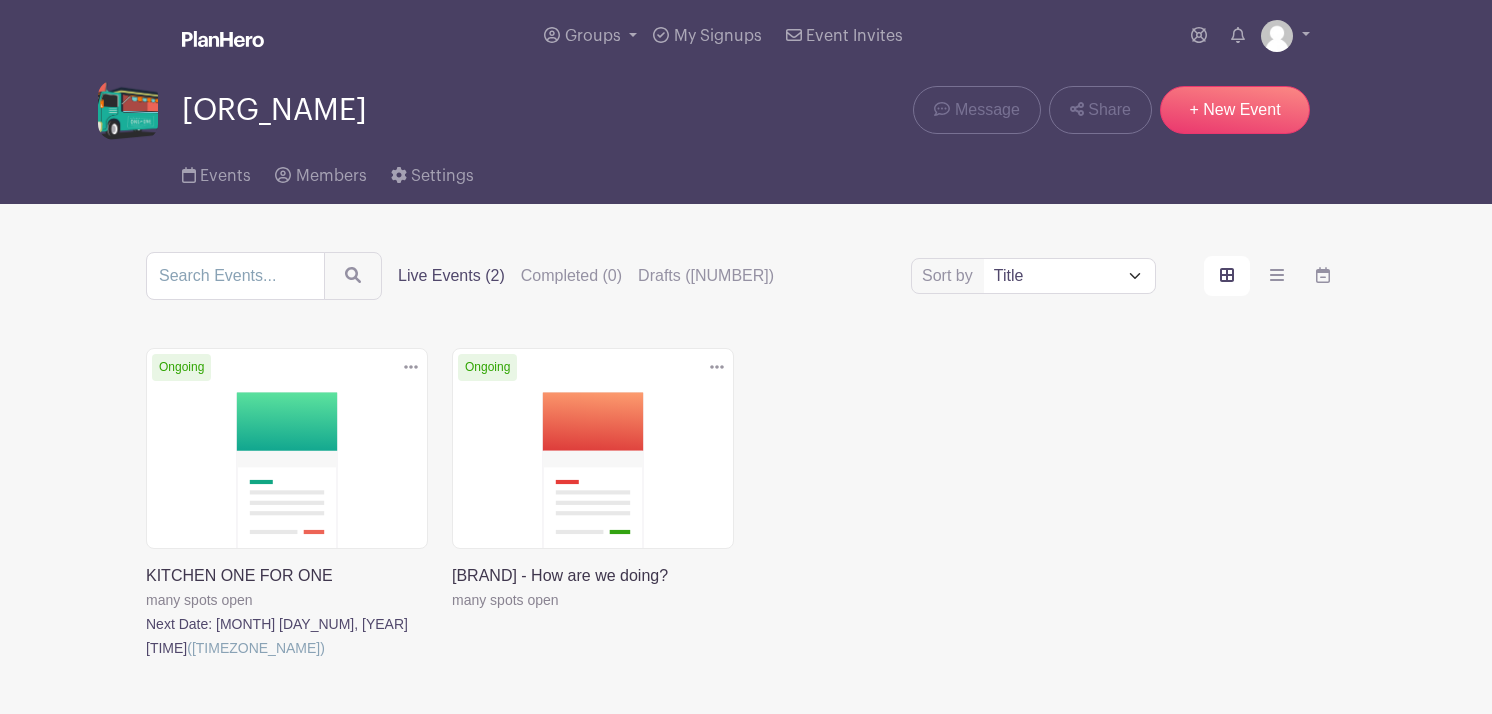 scroll, scrollTop: 0, scrollLeft: 0, axis: both 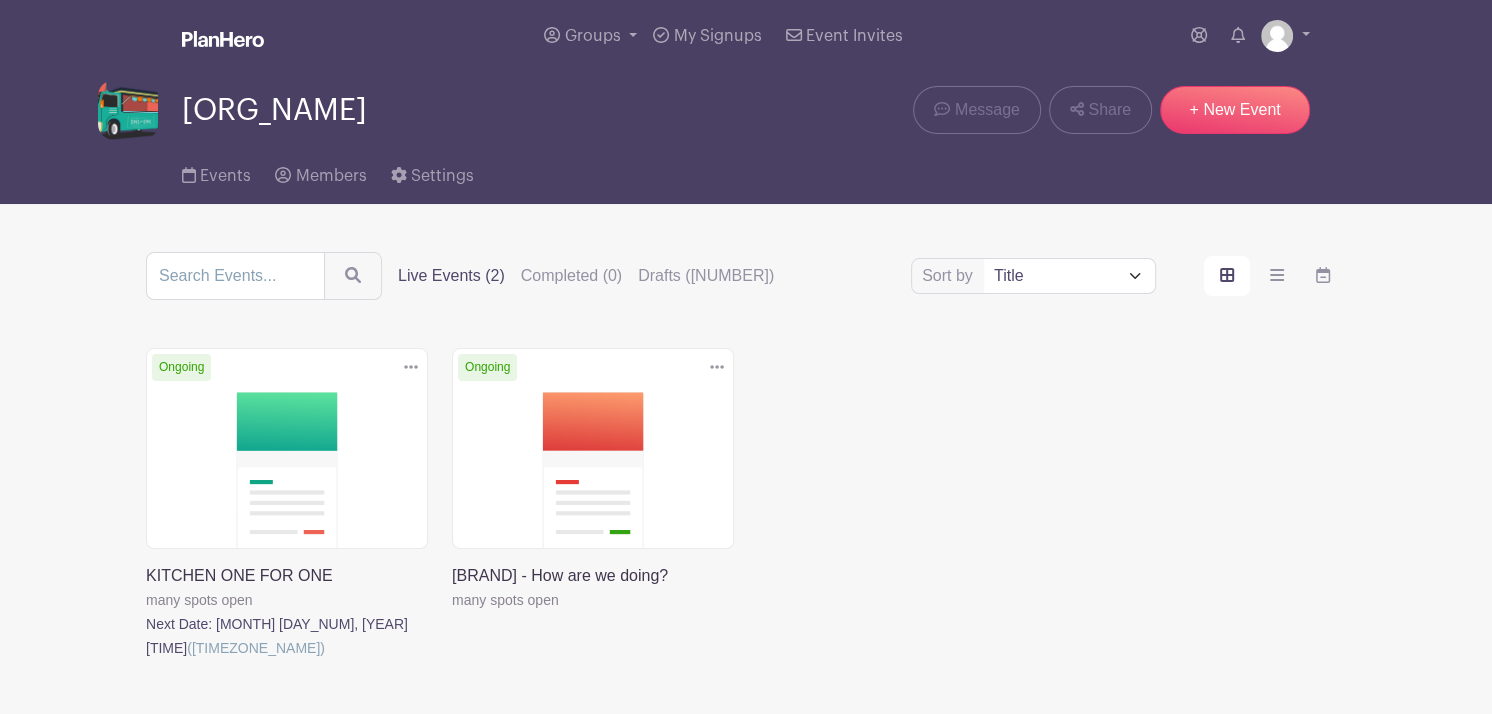click at bounding box center (146, 660) 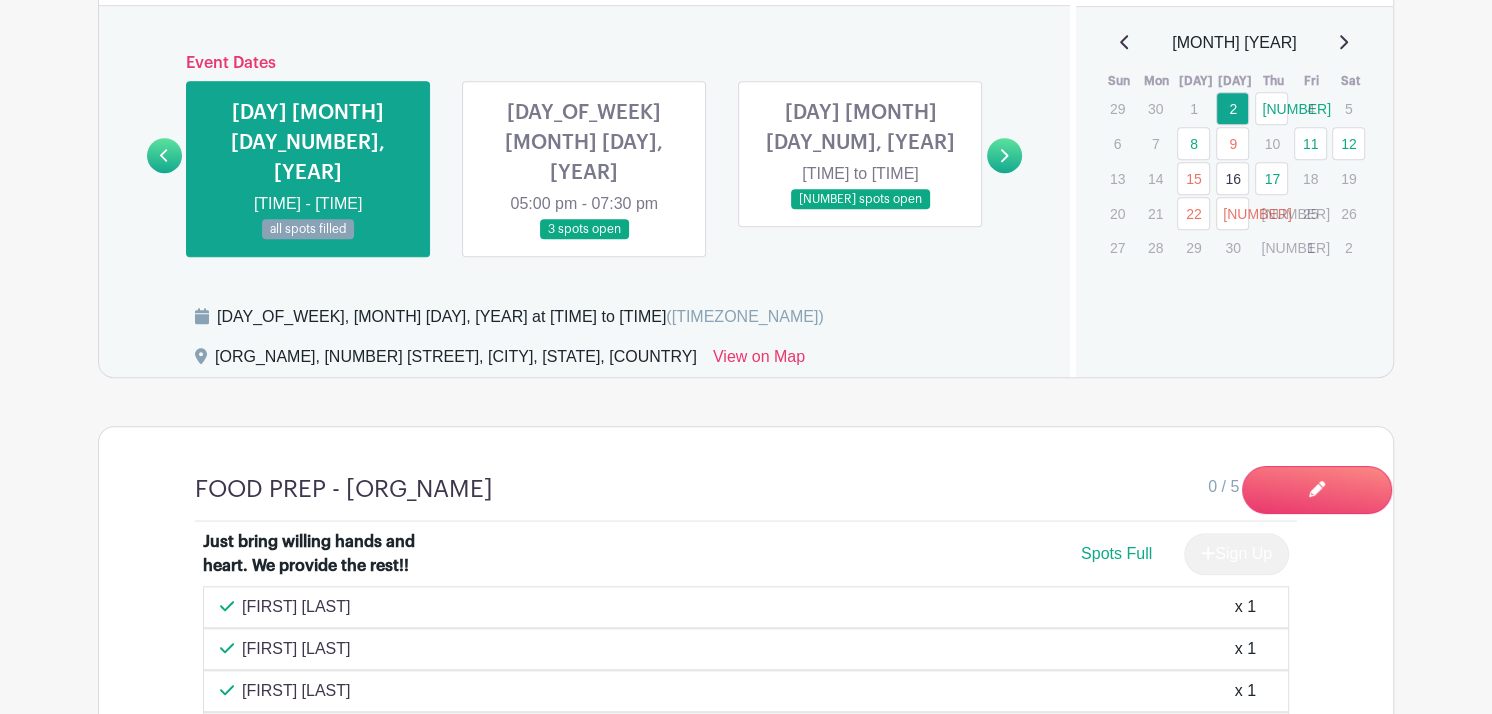 scroll, scrollTop: 1285, scrollLeft: 0, axis: vertical 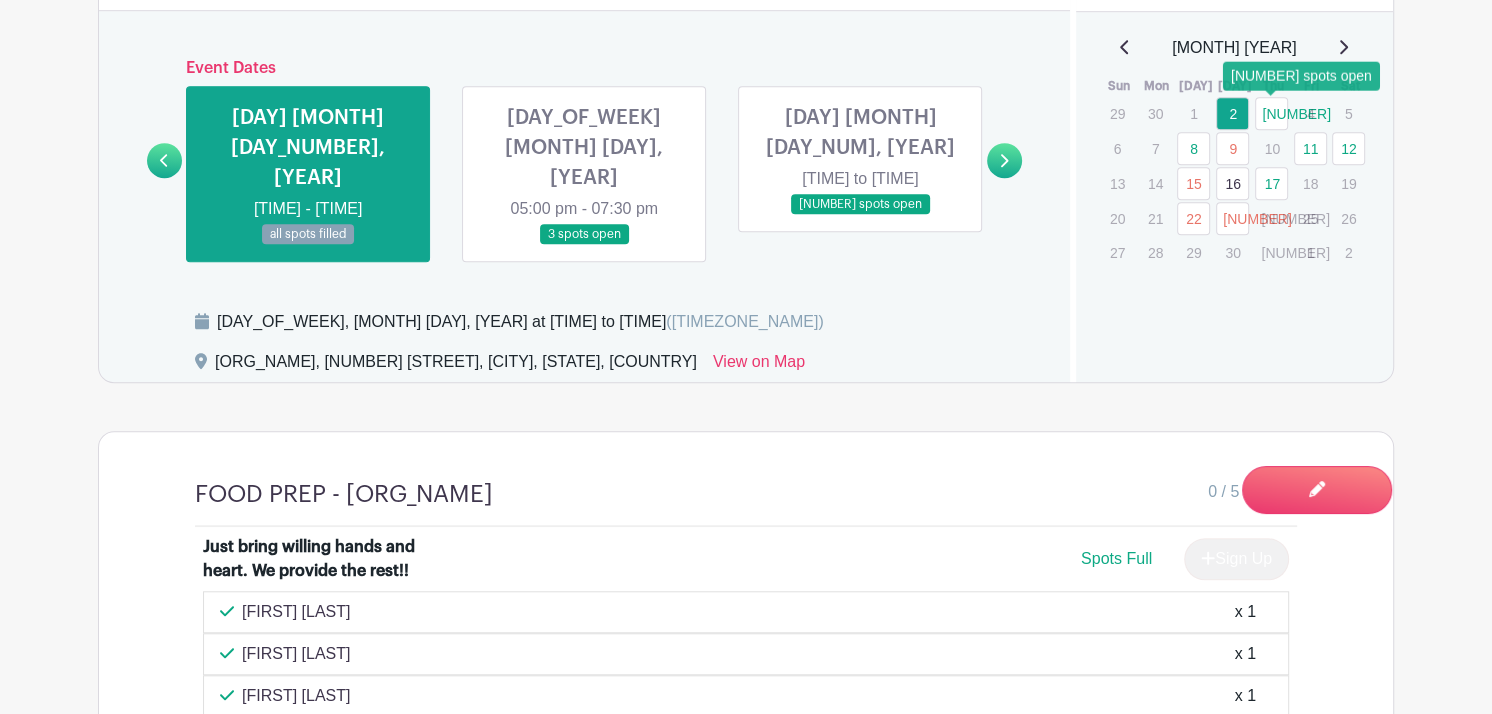 click on "[NUMBER]" at bounding box center [1271, 113] 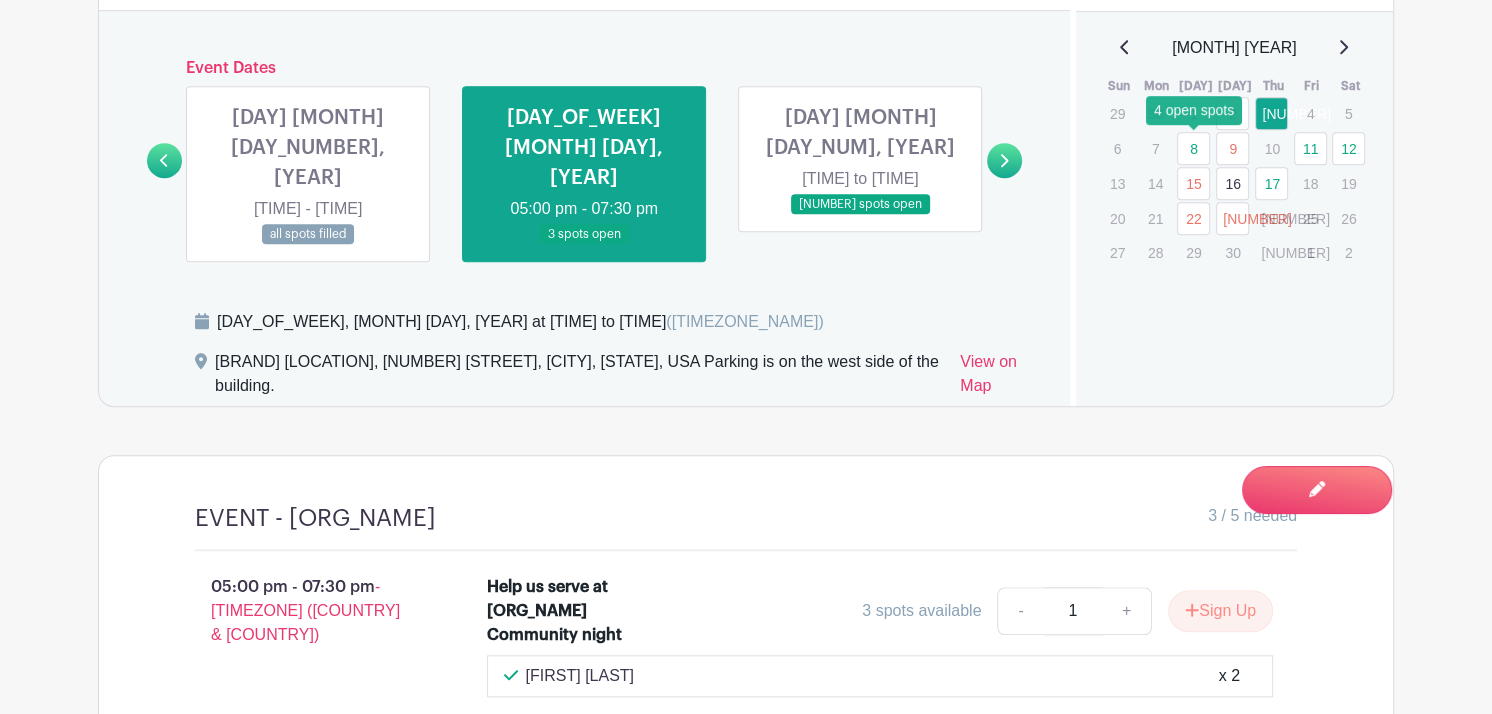 click on "8" at bounding box center (1193, 148) 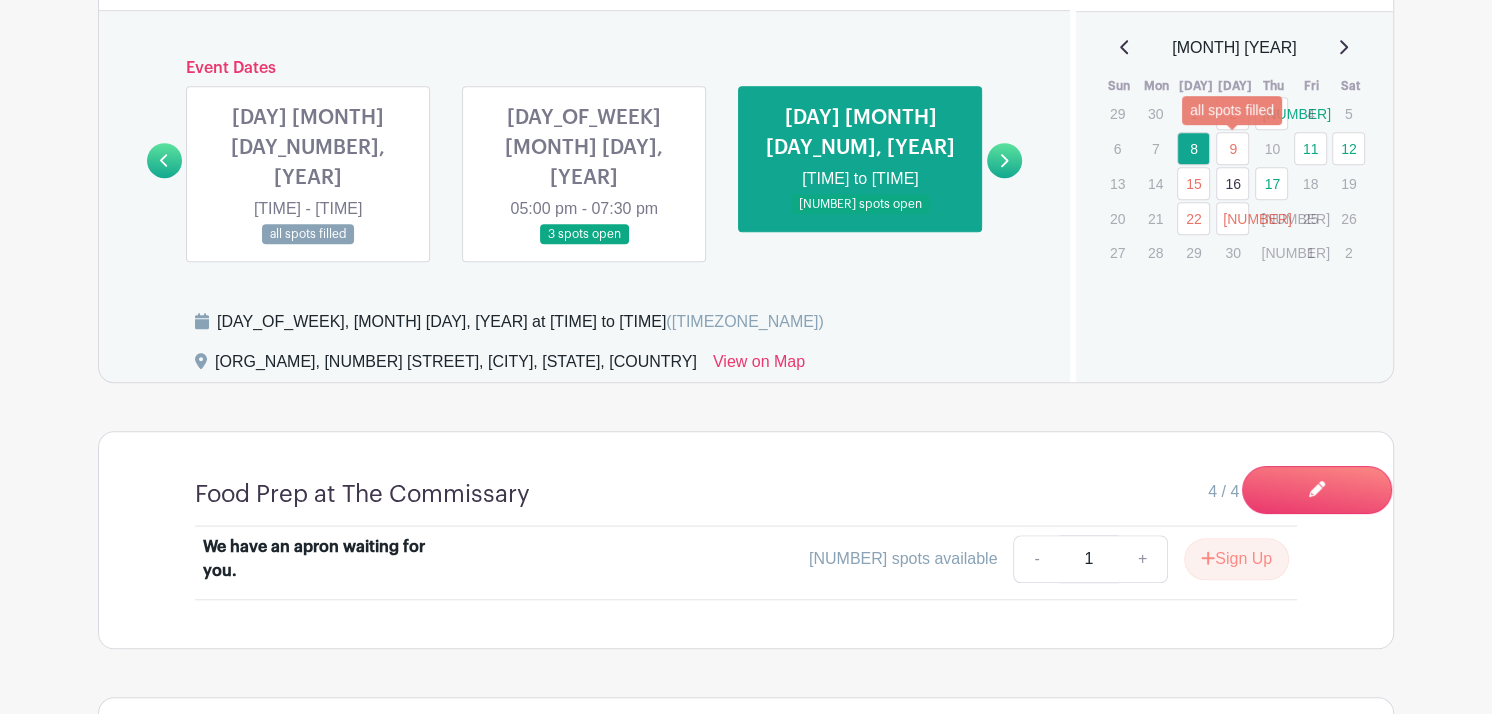 click on "9" at bounding box center [1232, 148] 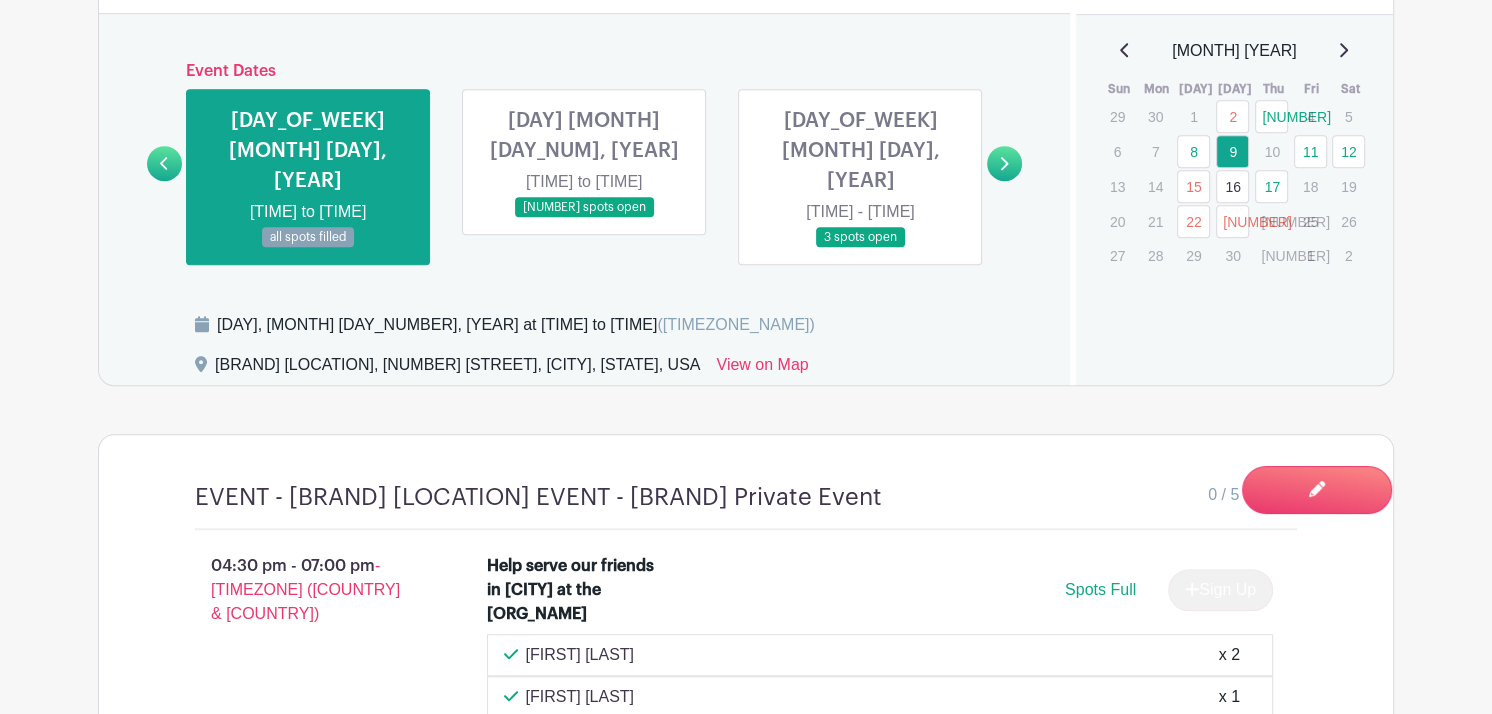 scroll, scrollTop: 1276, scrollLeft: 0, axis: vertical 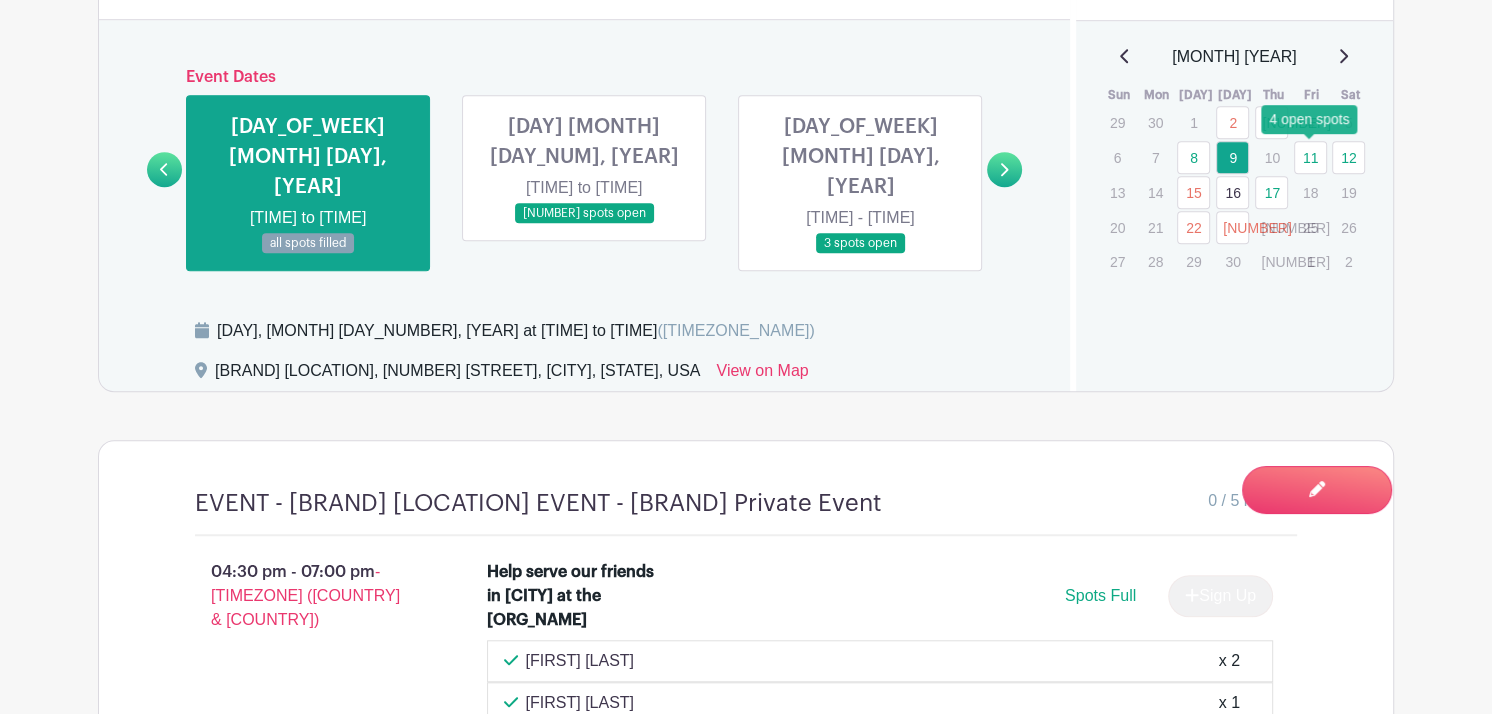 click on "11" at bounding box center [1310, 157] 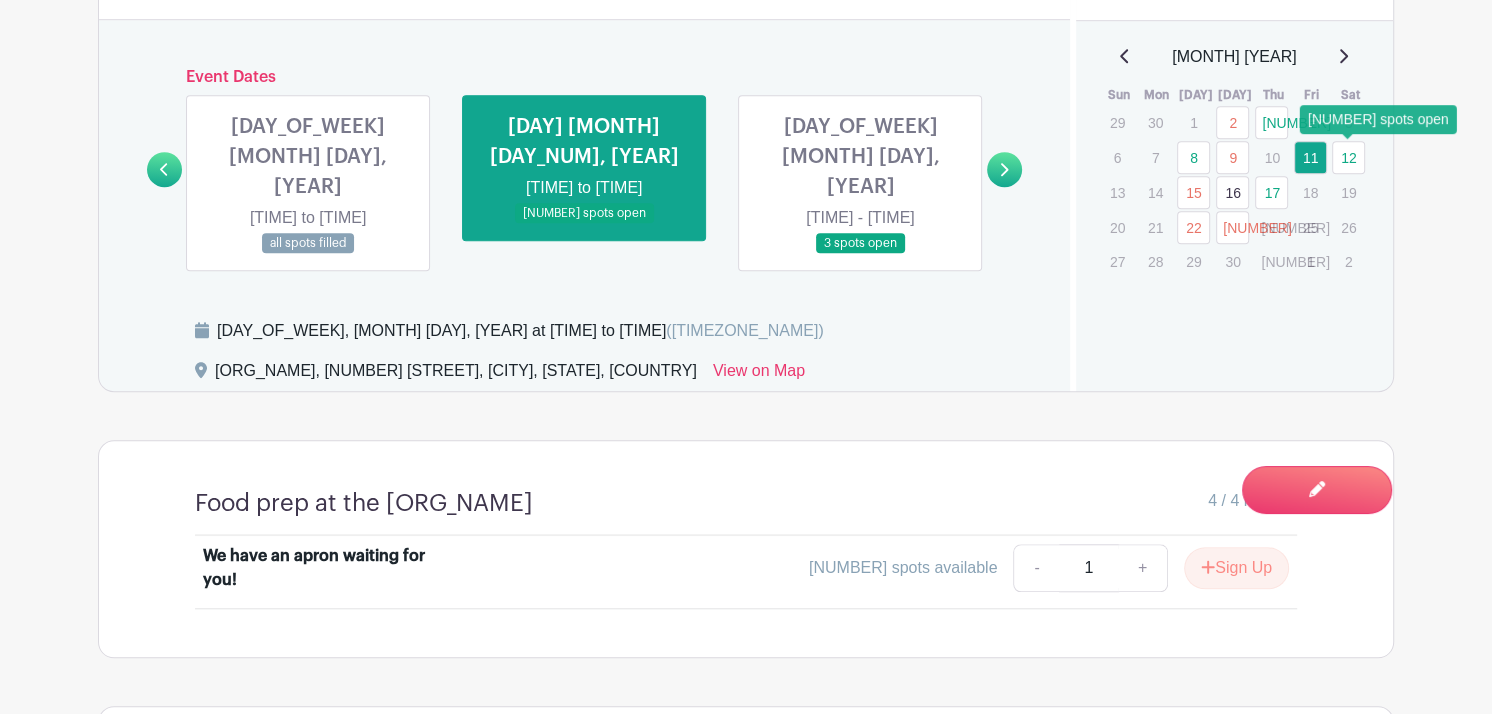 click on "12" at bounding box center (1348, 157) 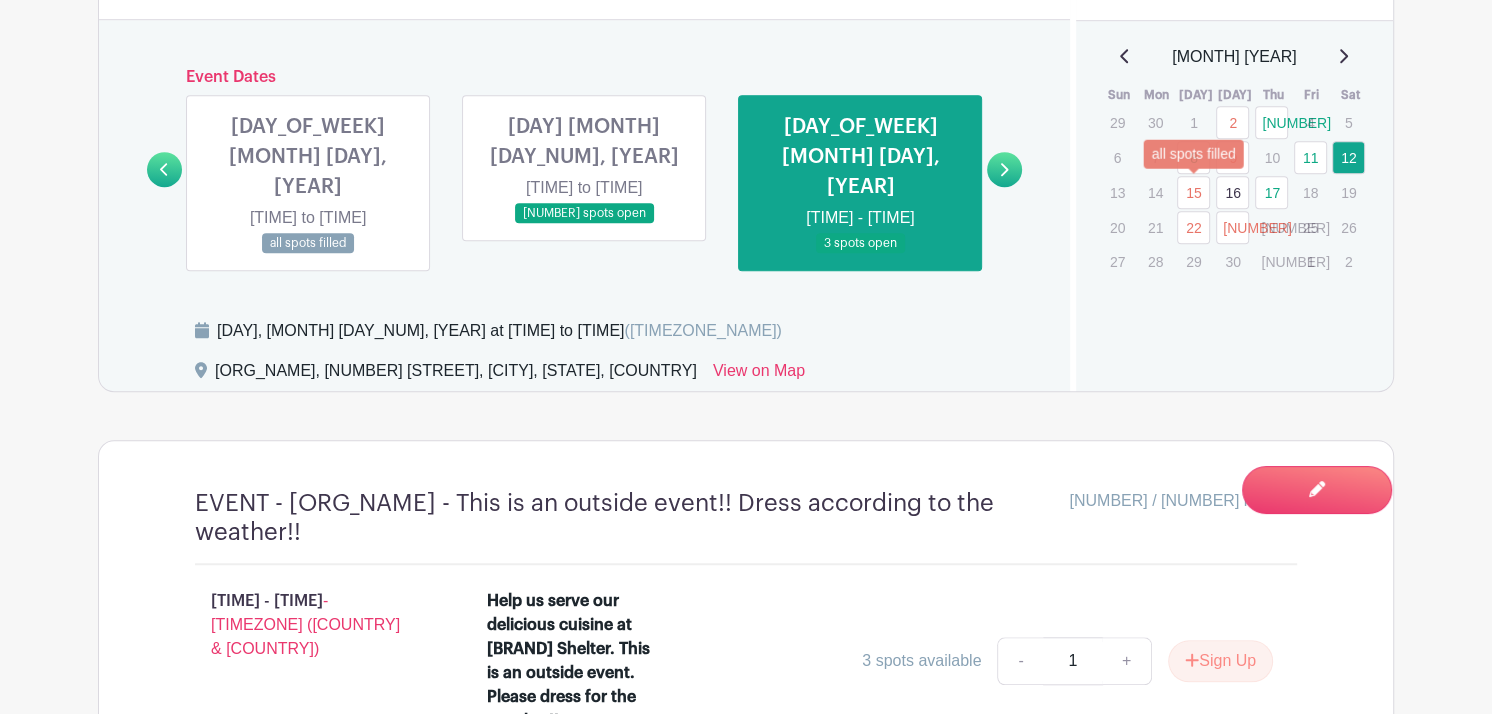 click on "15" at bounding box center (1193, 192) 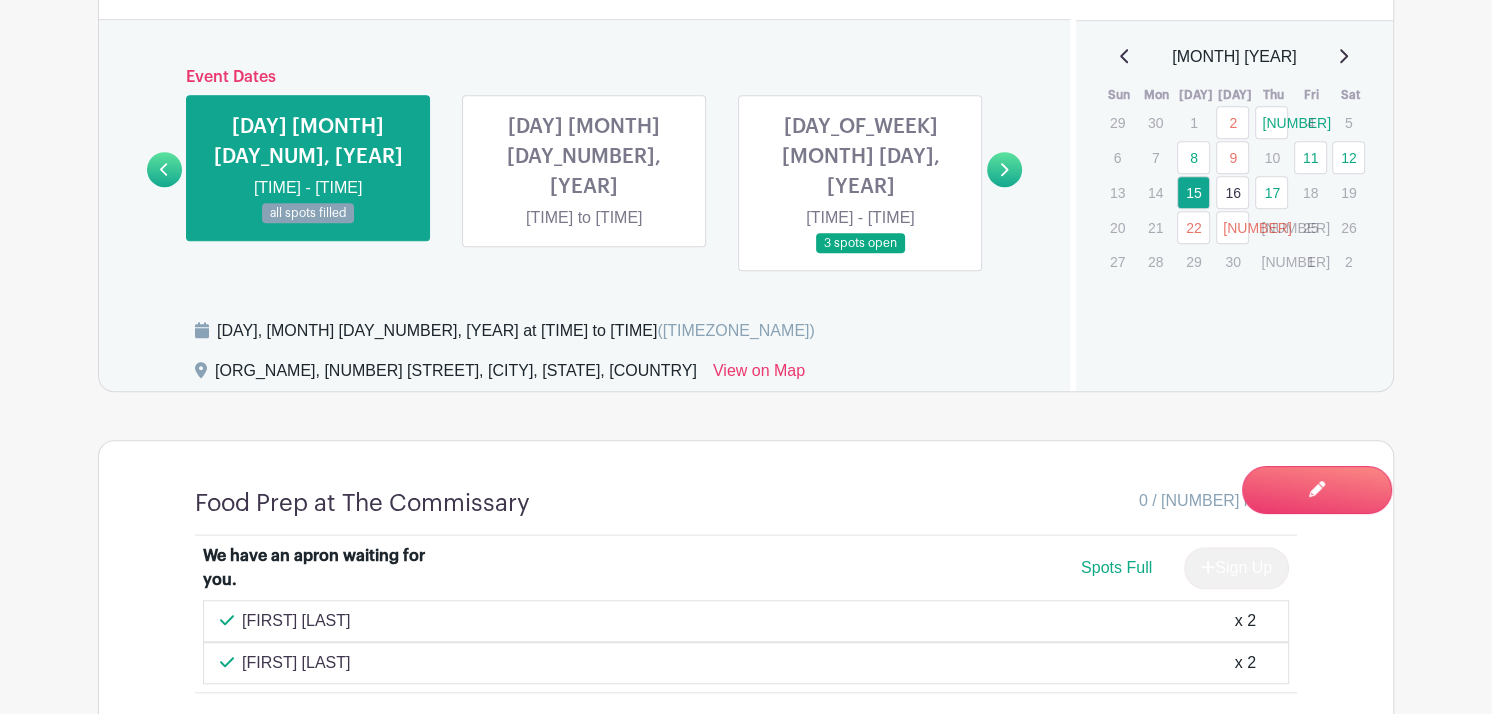 click on "16" at bounding box center [1232, 192] 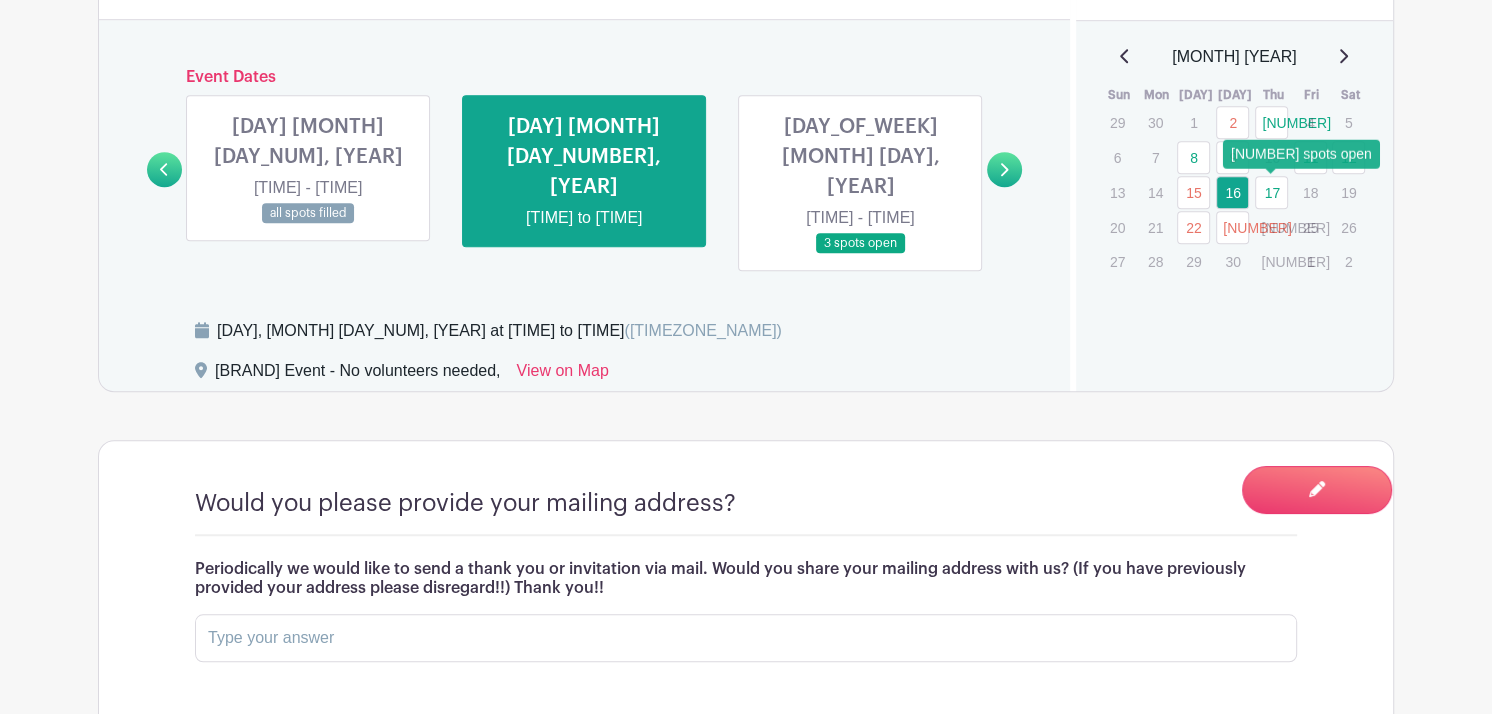 click on "17" at bounding box center [1271, 192] 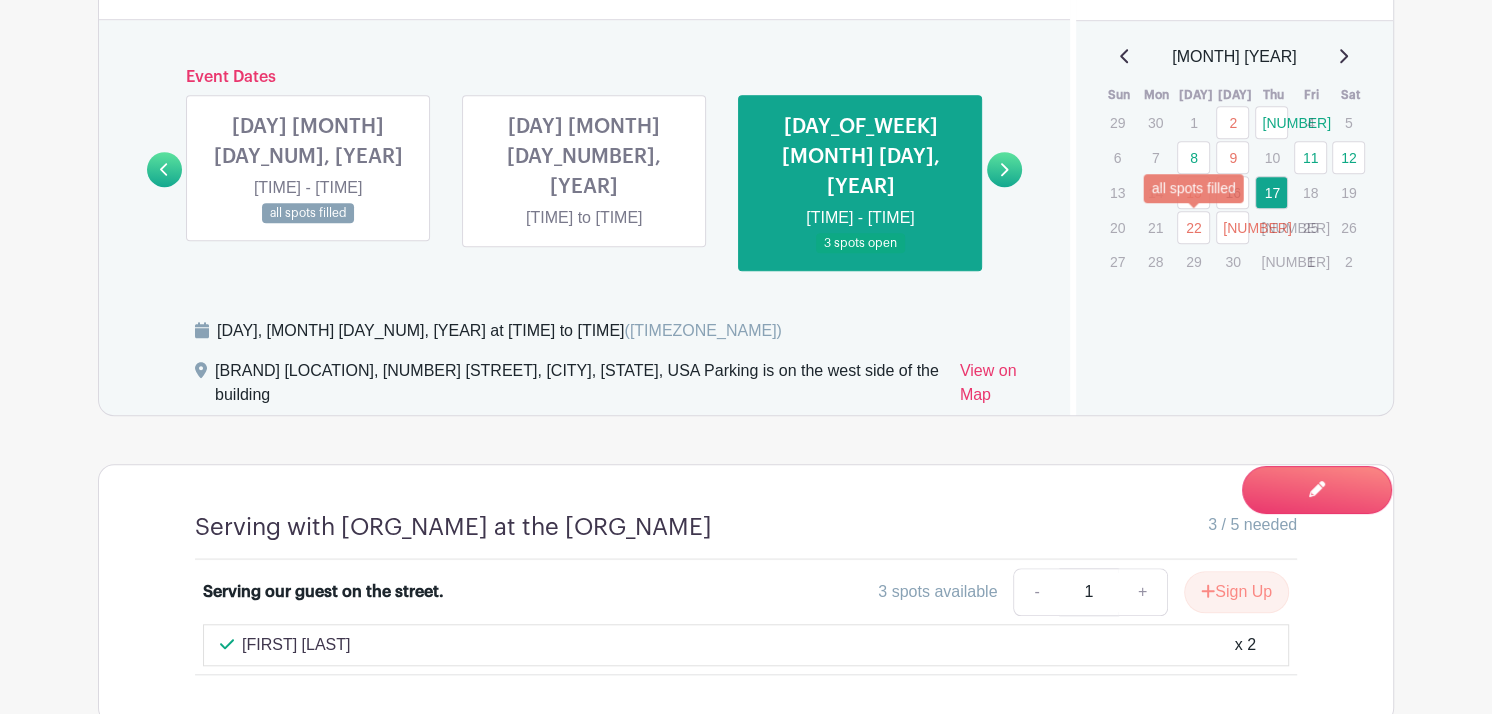click on "22" at bounding box center (1193, 227) 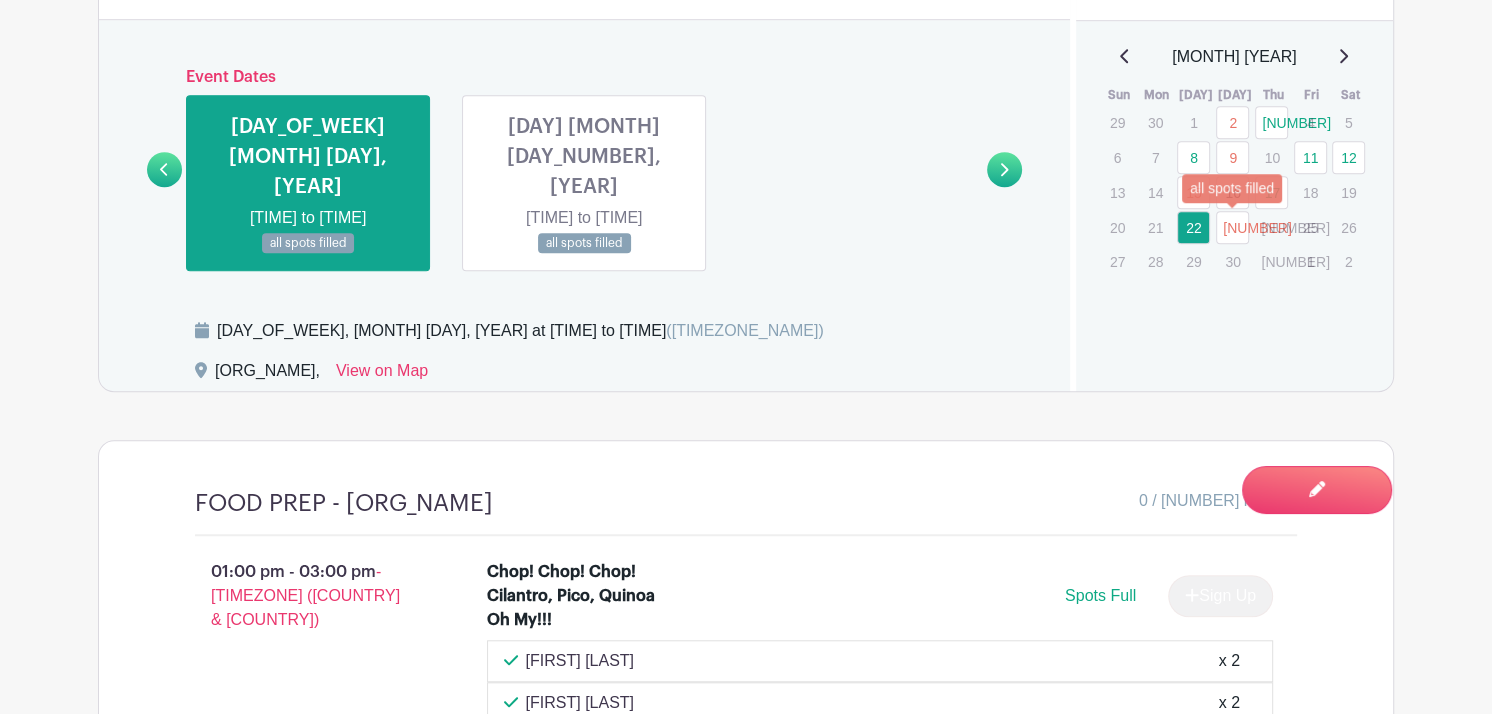 click on "[NUMBER]" at bounding box center [1232, 227] 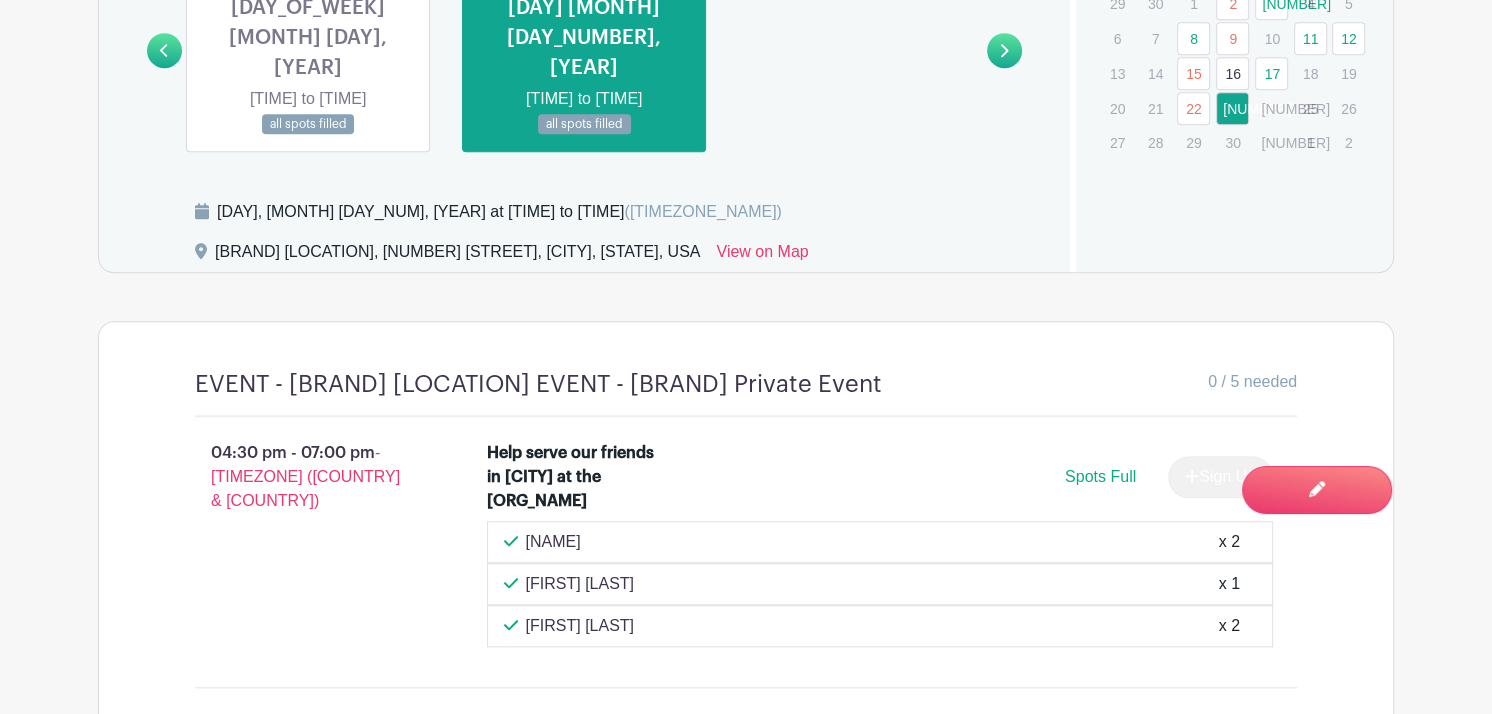scroll, scrollTop: 1386, scrollLeft: 0, axis: vertical 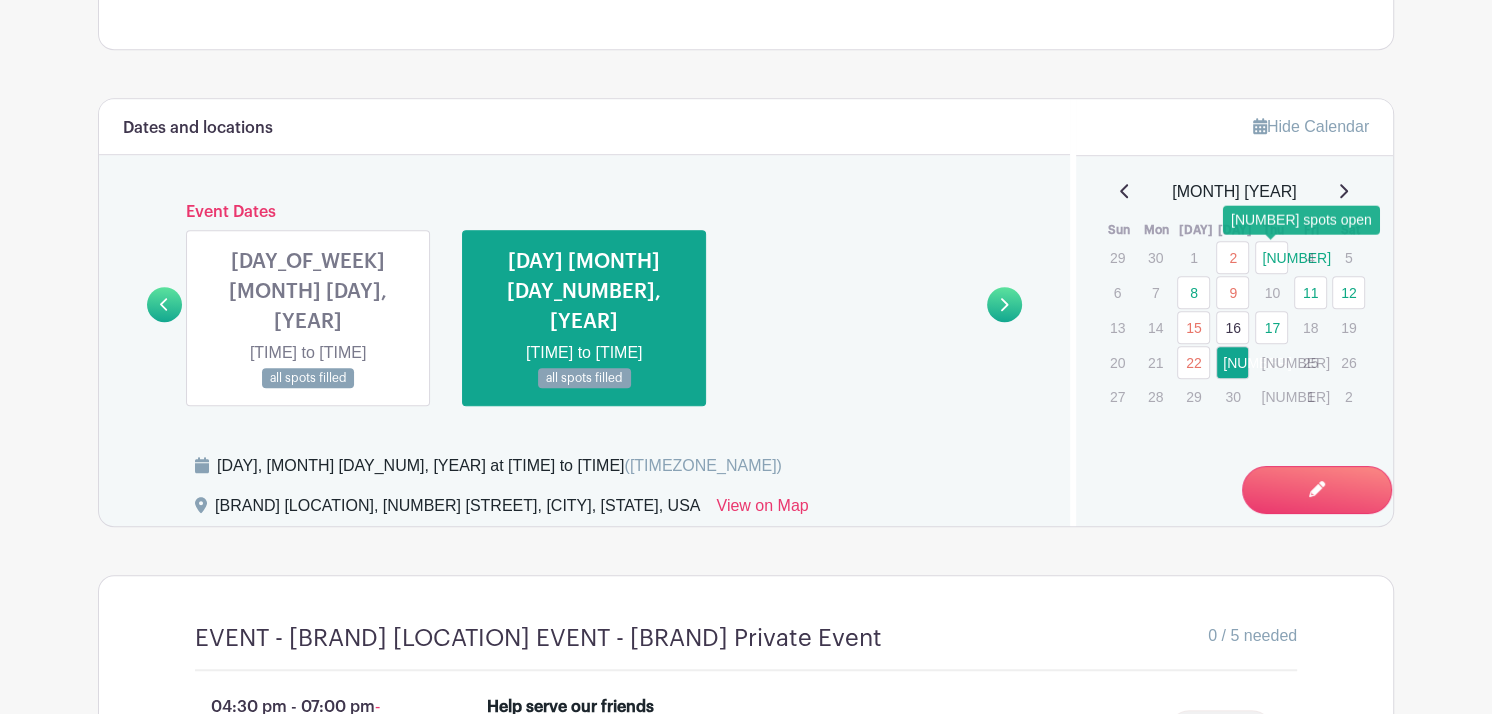 click on "[NUMBER]" at bounding box center [1271, 257] 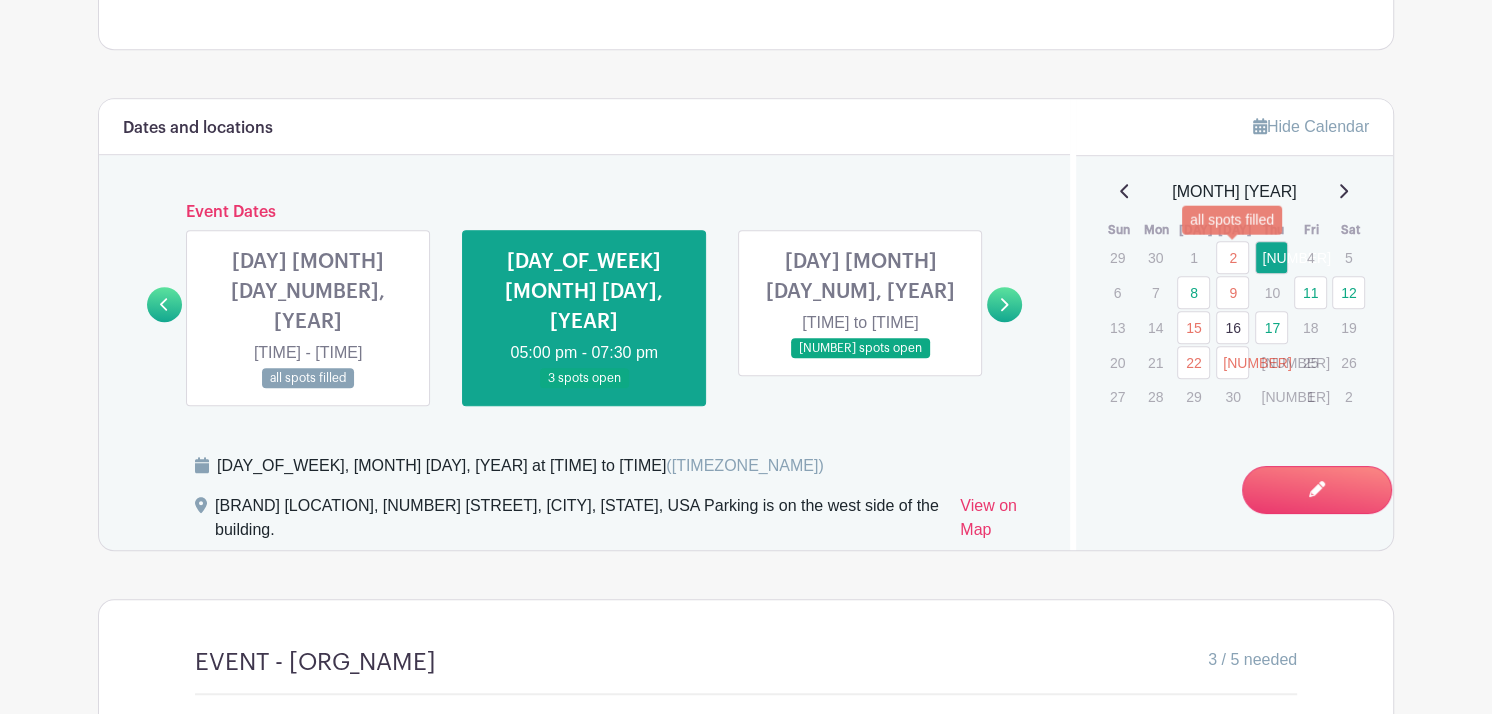 click on "2" at bounding box center [1232, 257] 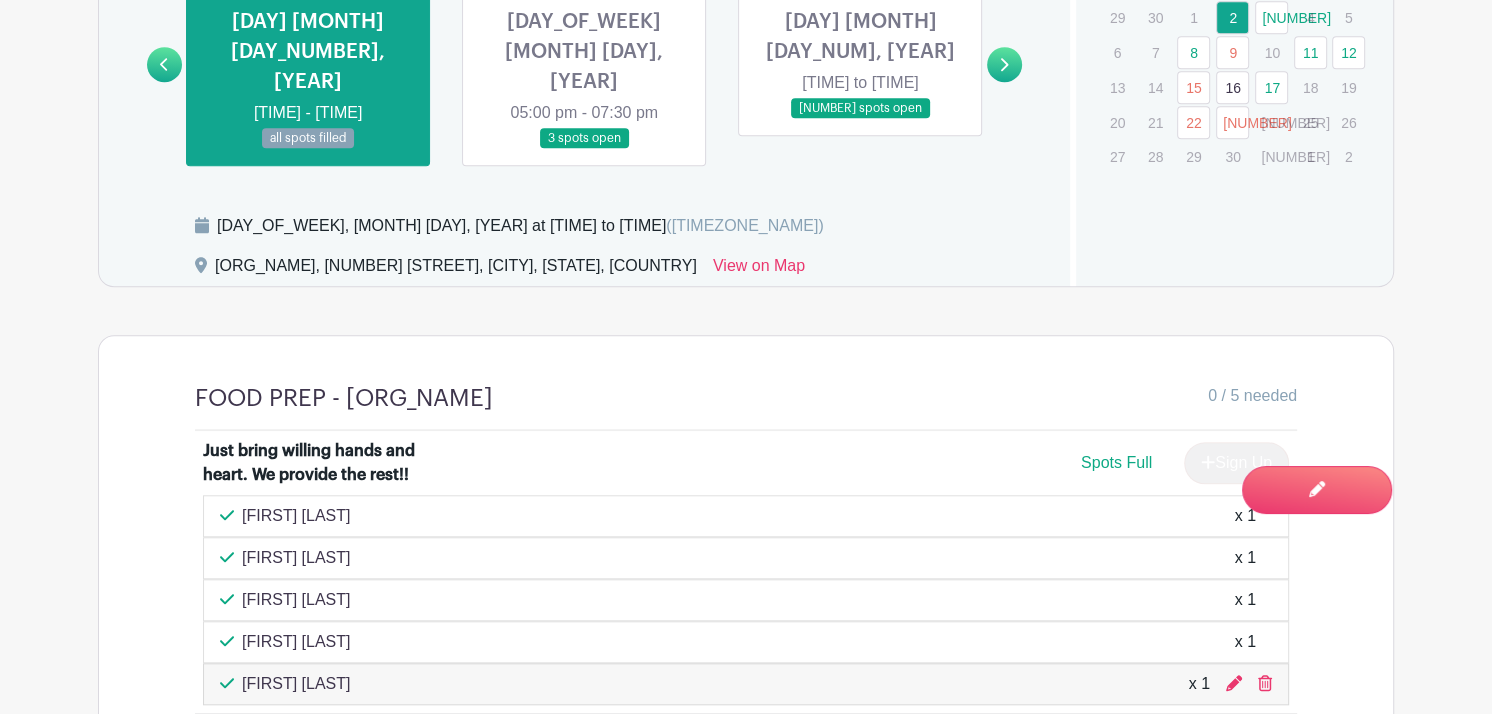 scroll, scrollTop: 1396, scrollLeft: 0, axis: vertical 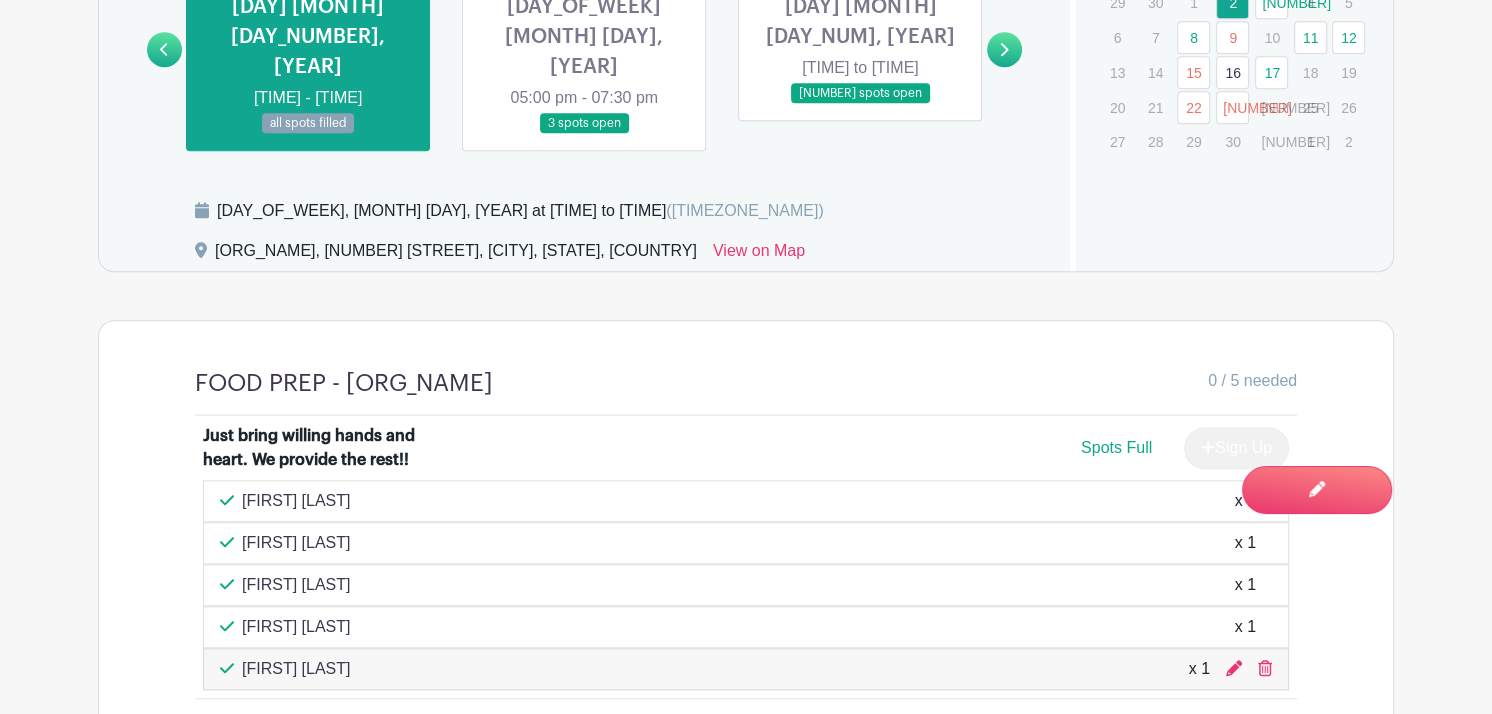 click at bounding box center [584, 134] 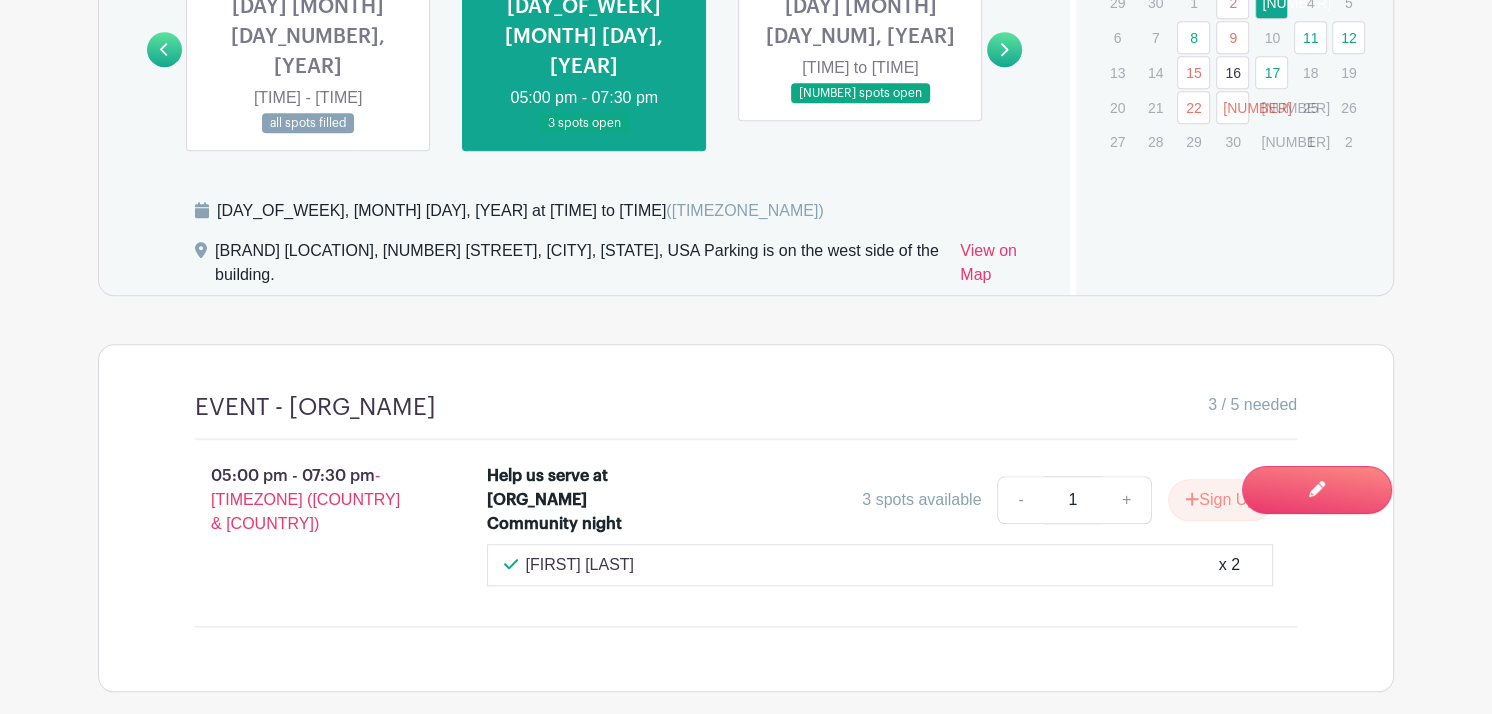 click at bounding box center (308, 134) 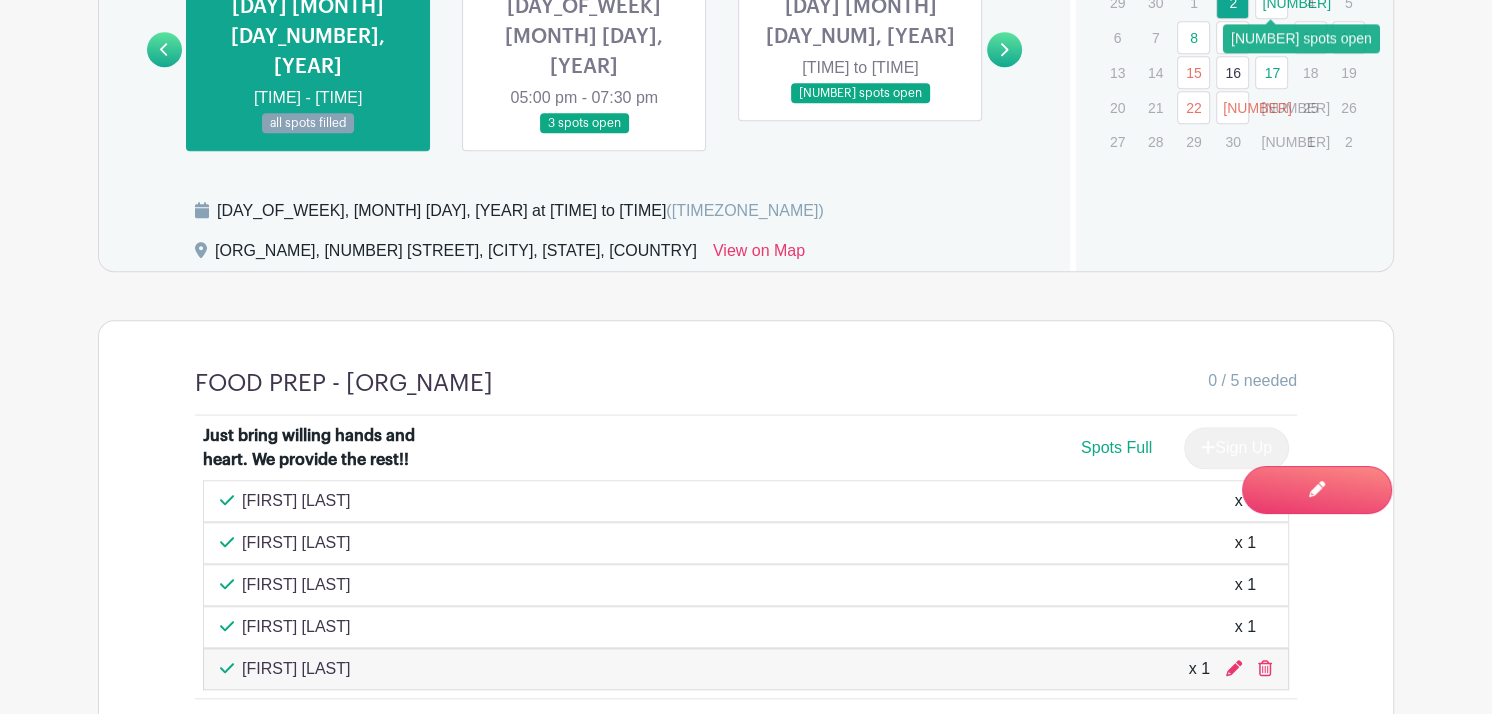 click on "[NUMBER]" at bounding box center [1271, 2] 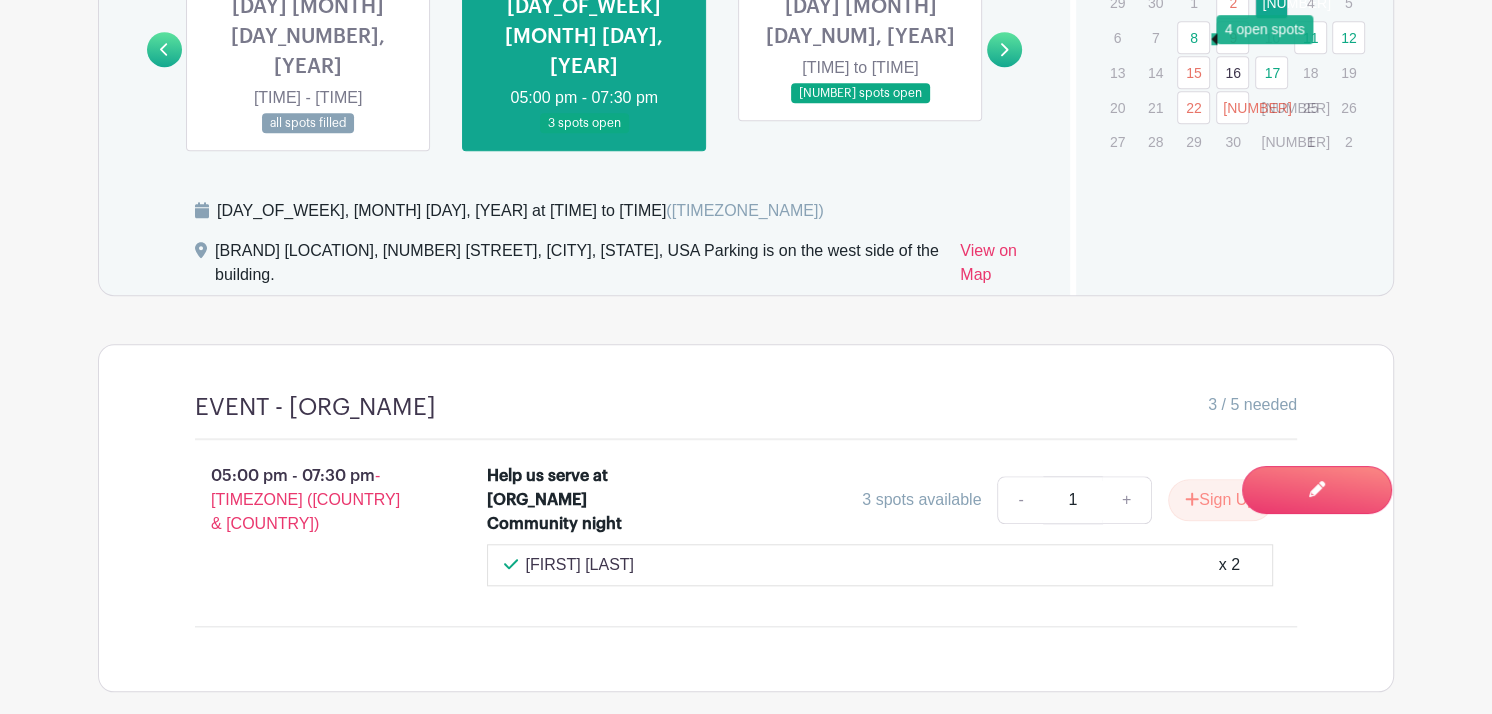 click on "8" at bounding box center [1193, 37] 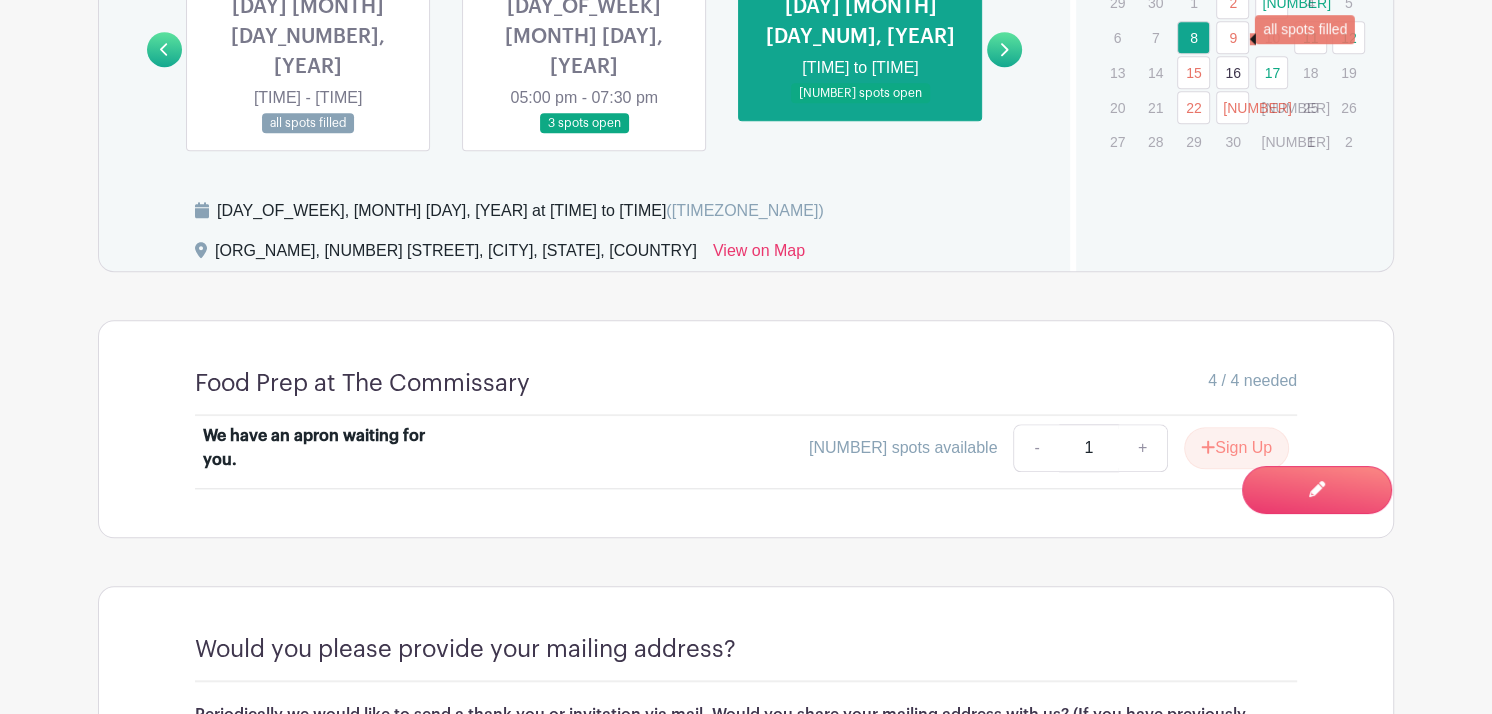 click on "9" at bounding box center (1232, 37) 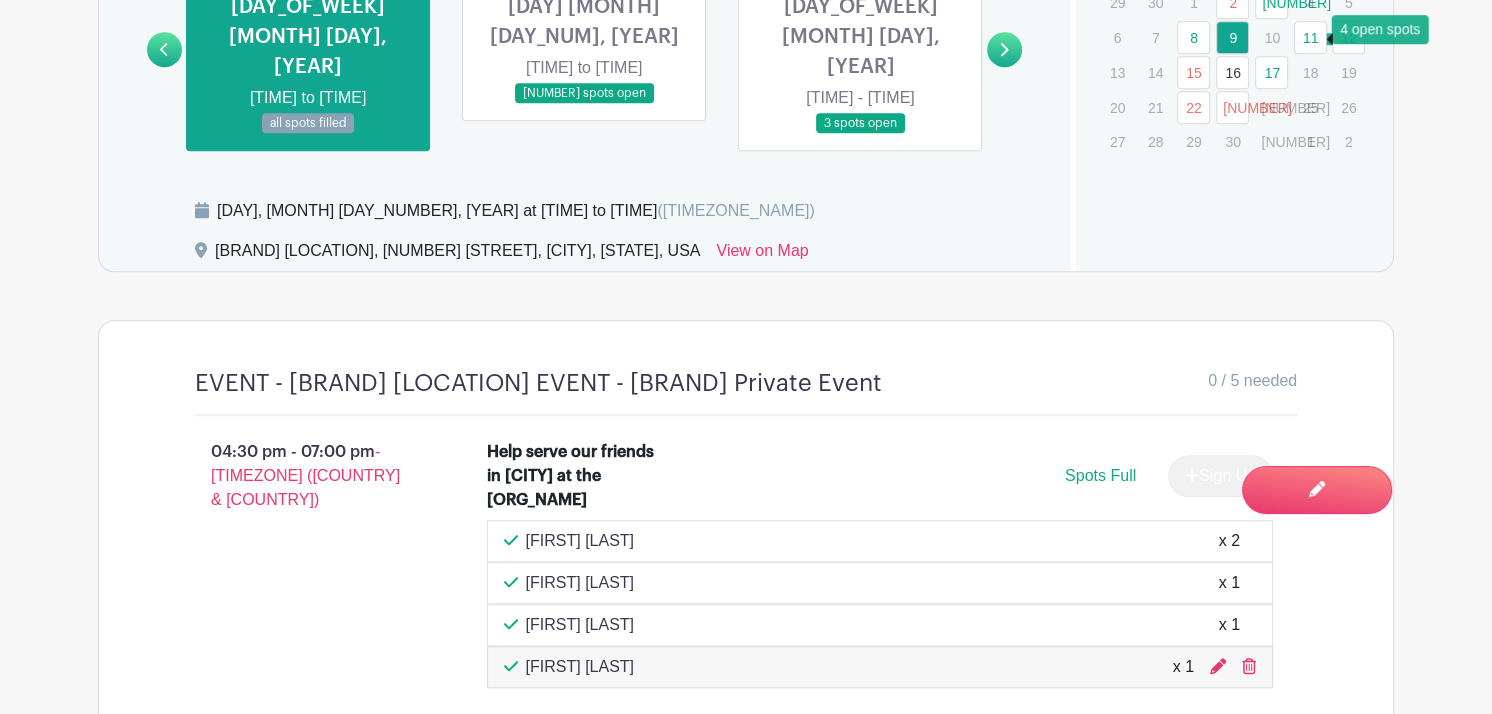 click on "11" at bounding box center (1310, 37) 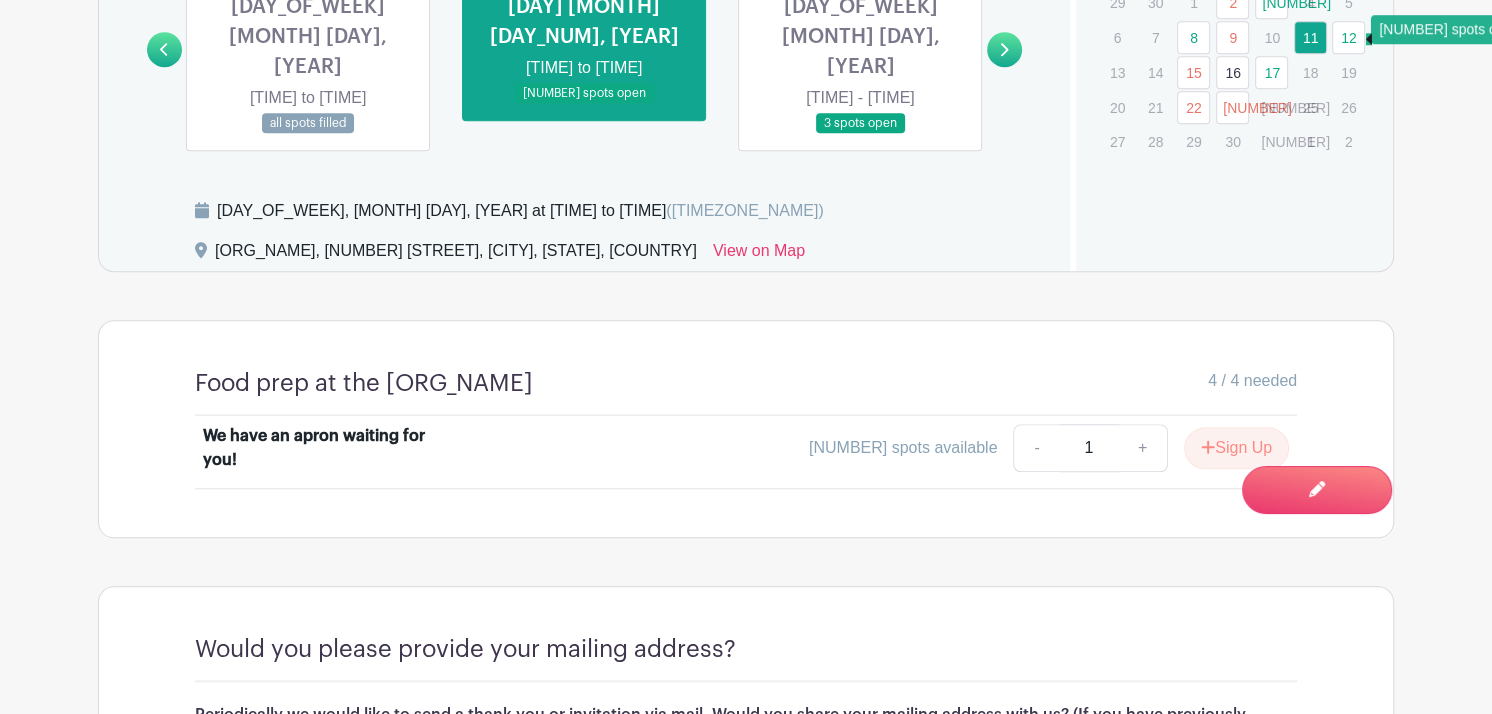 click on "12" at bounding box center (1348, 37) 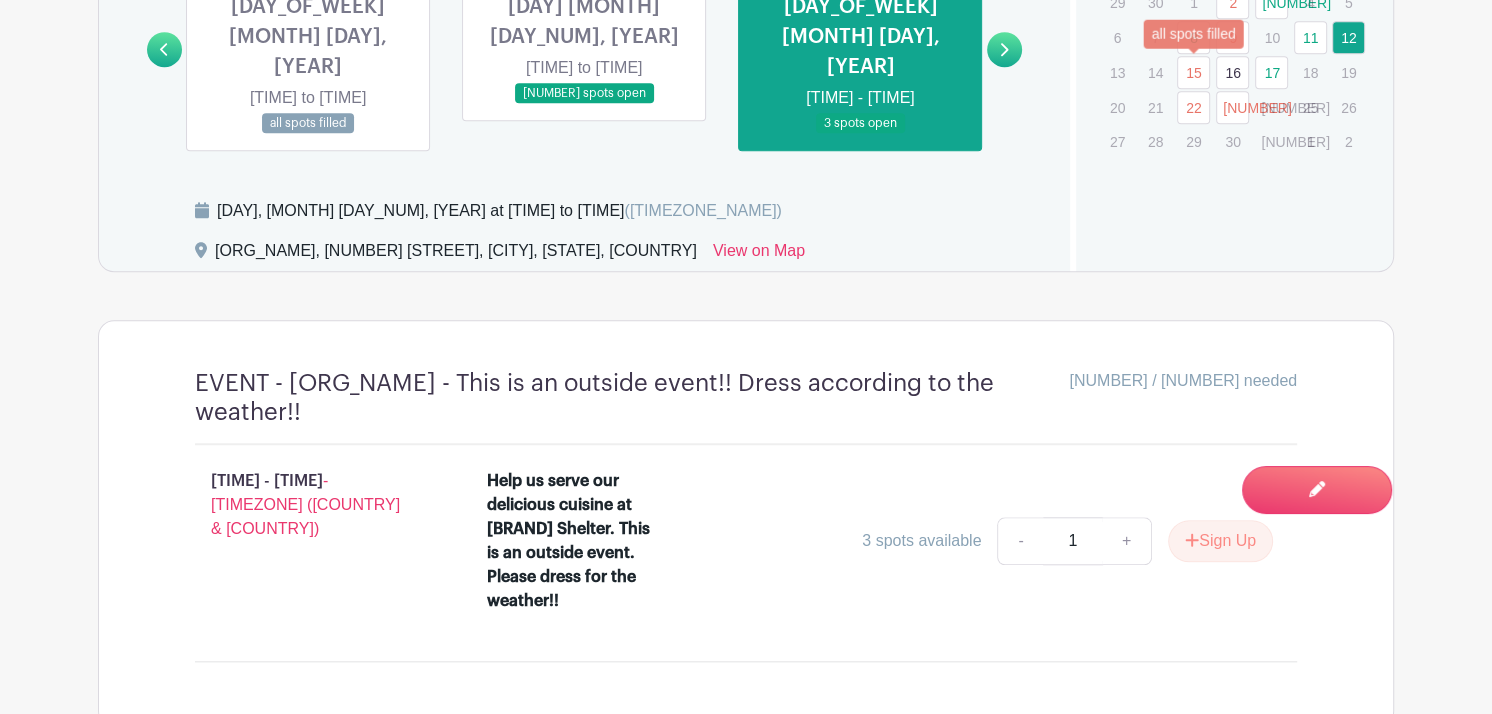 click on "15" at bounding box center (1193, 72) 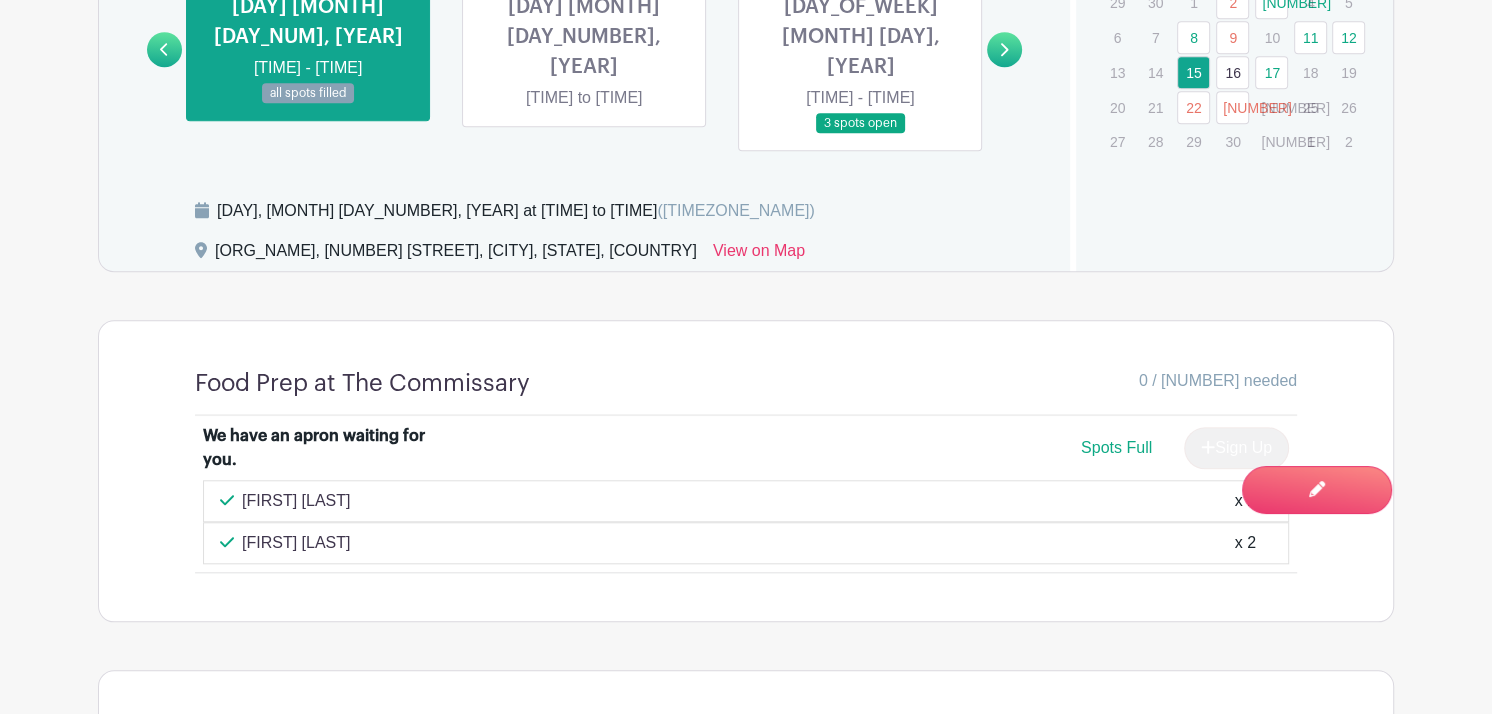click on "16" at bounding box center [1232, 72] 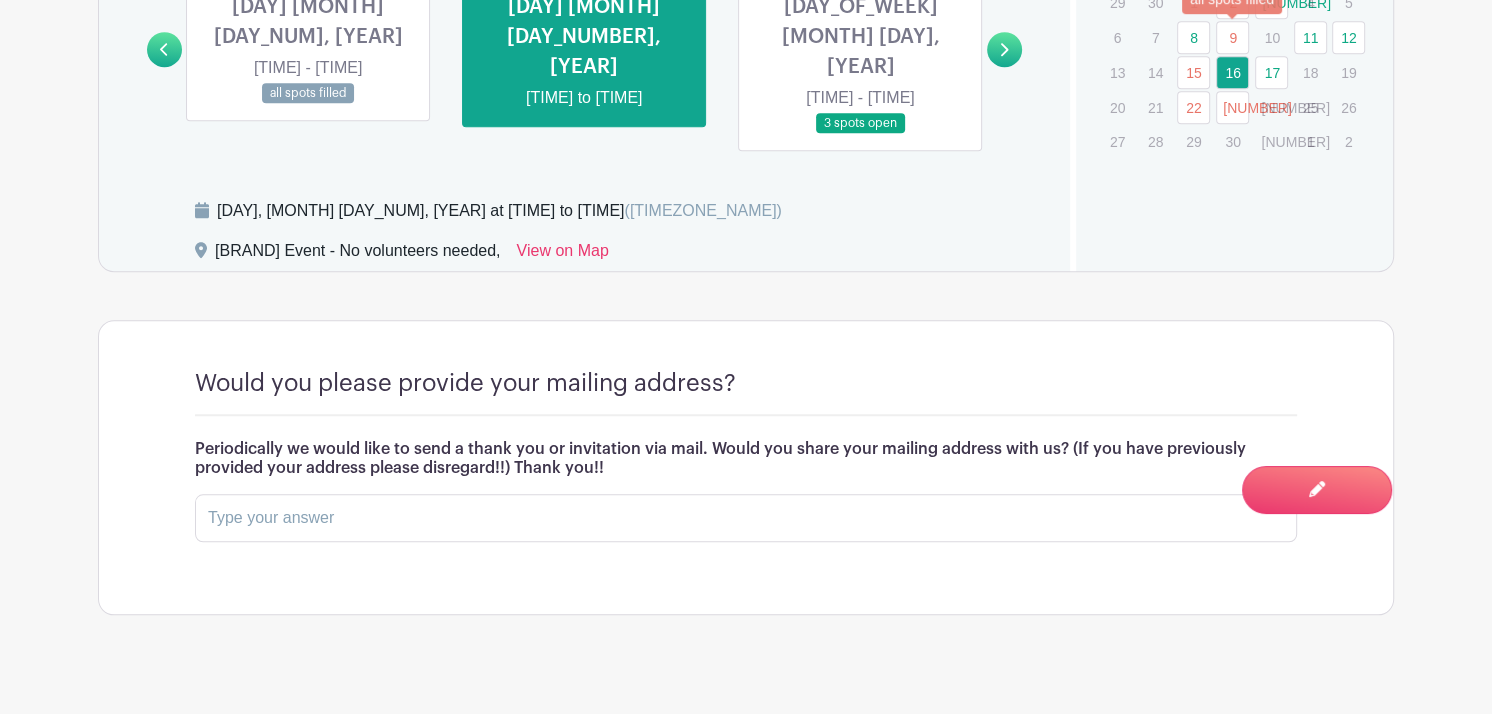 scroll, scrollTop: 1360, scrollLeft: 0, axis: vertical 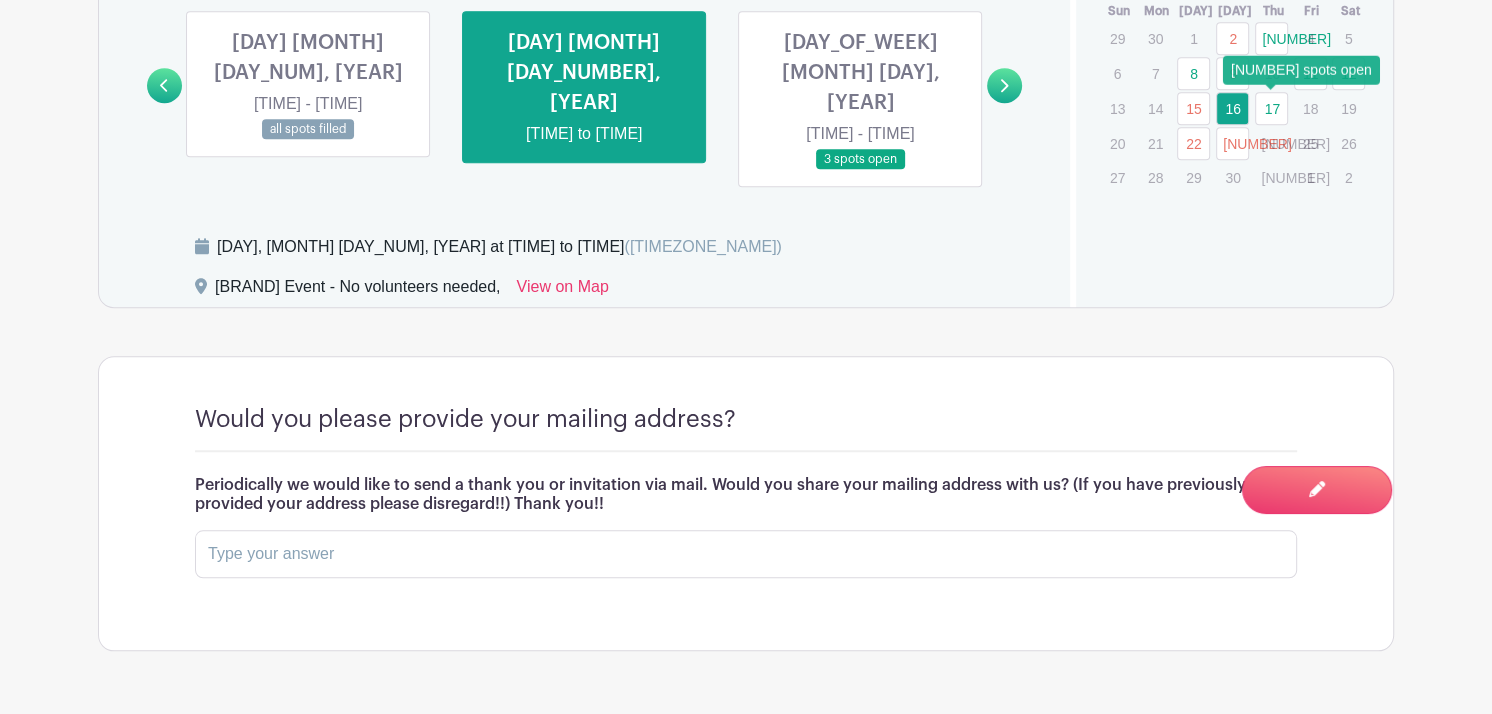 click on "17" at bounding box center (1271, 108) 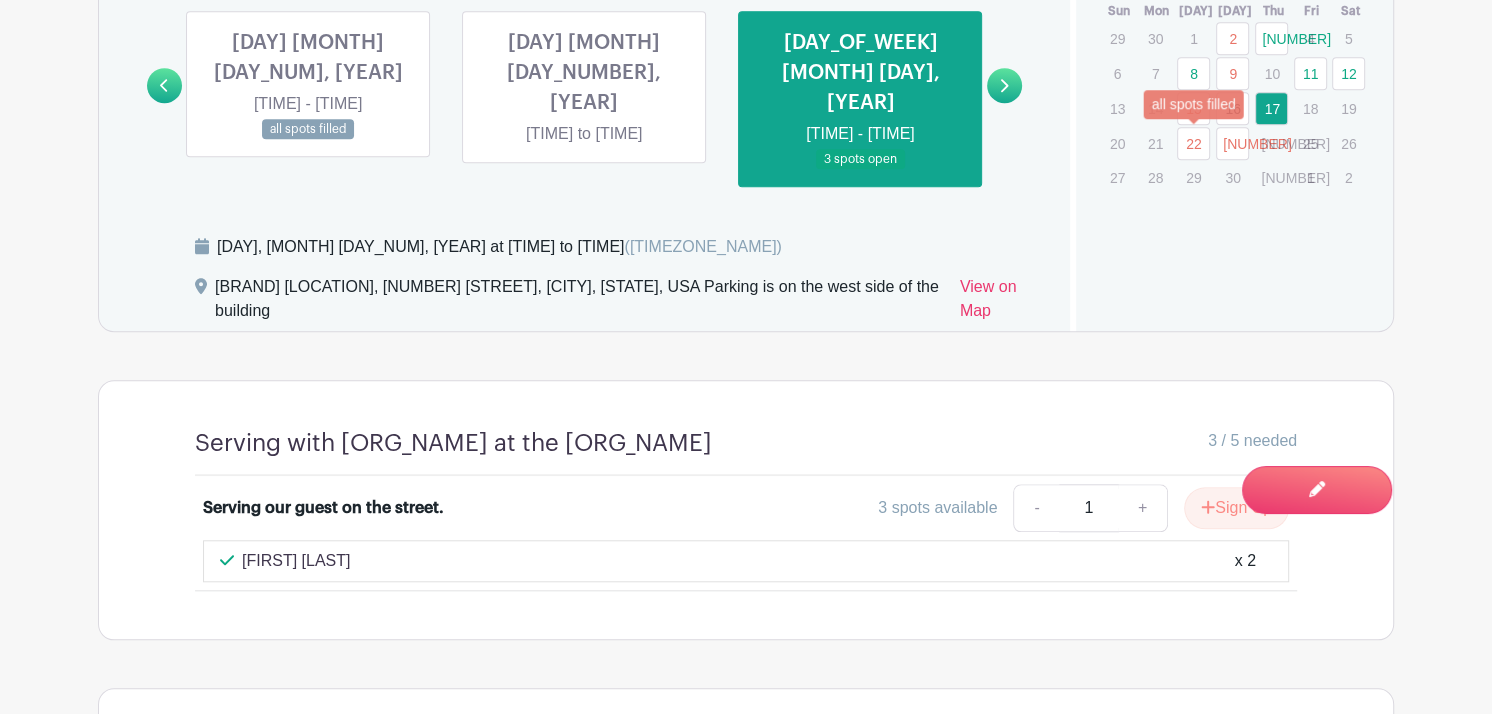 click on "22" at bounding box center (1193, 143) 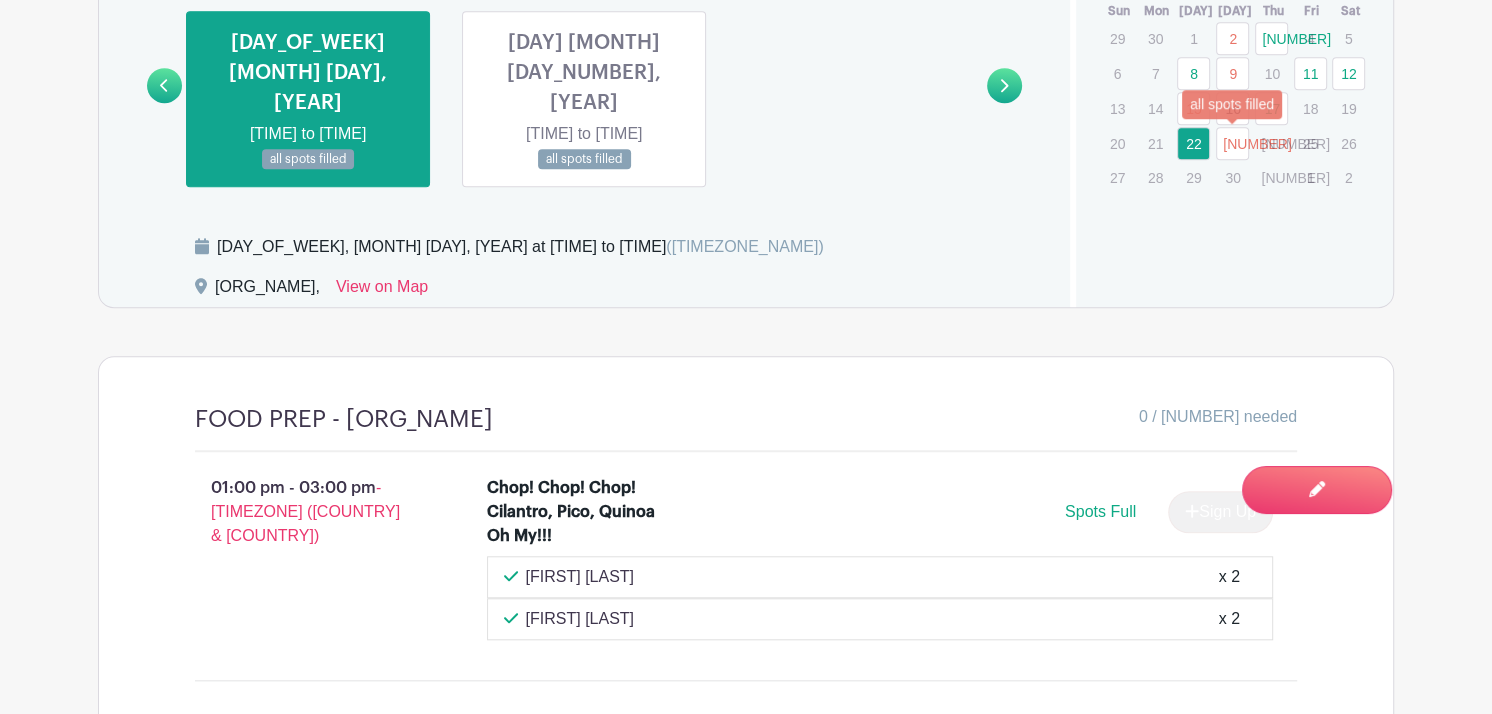 click on "[NUMBER]" at bounding box center [1232, 143] 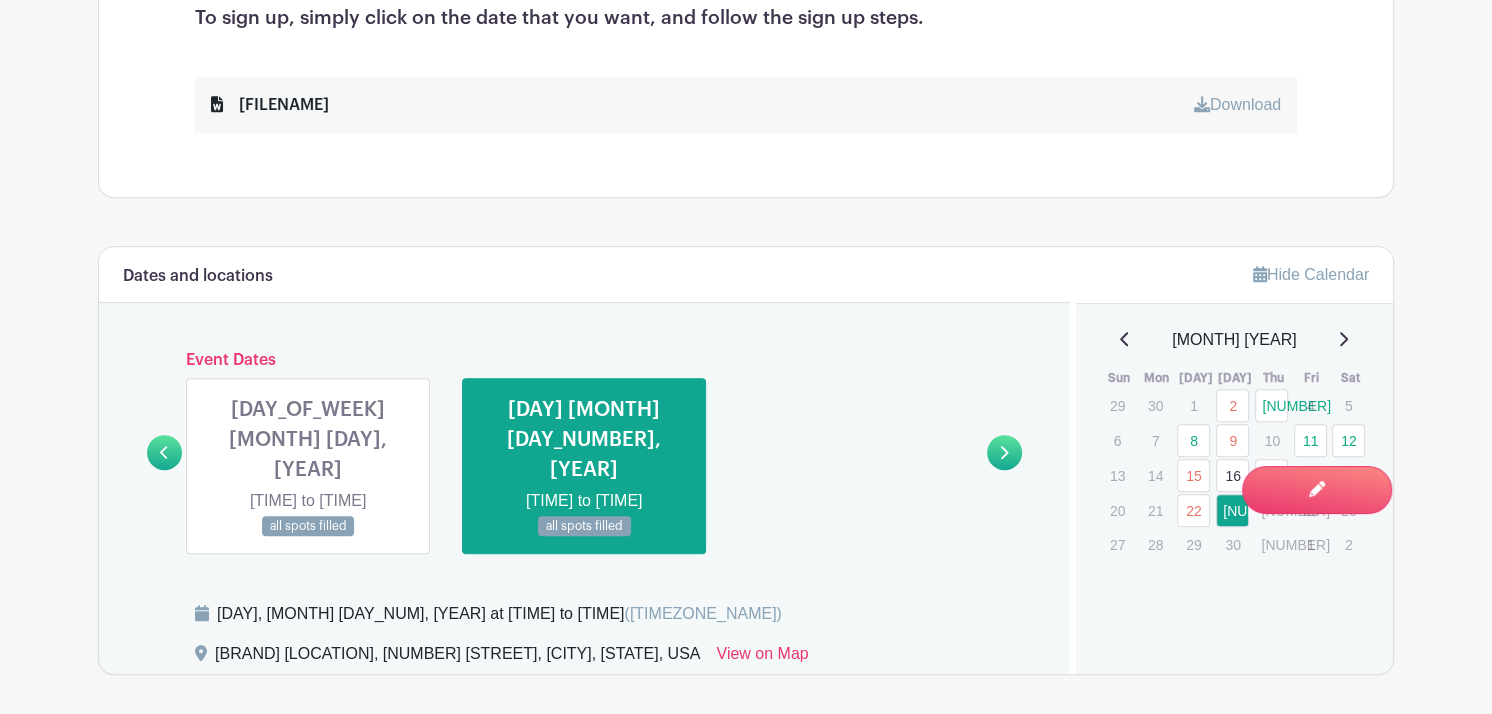 scroll, scrollTop: 943, scrollLeft: 0, axis: vertical 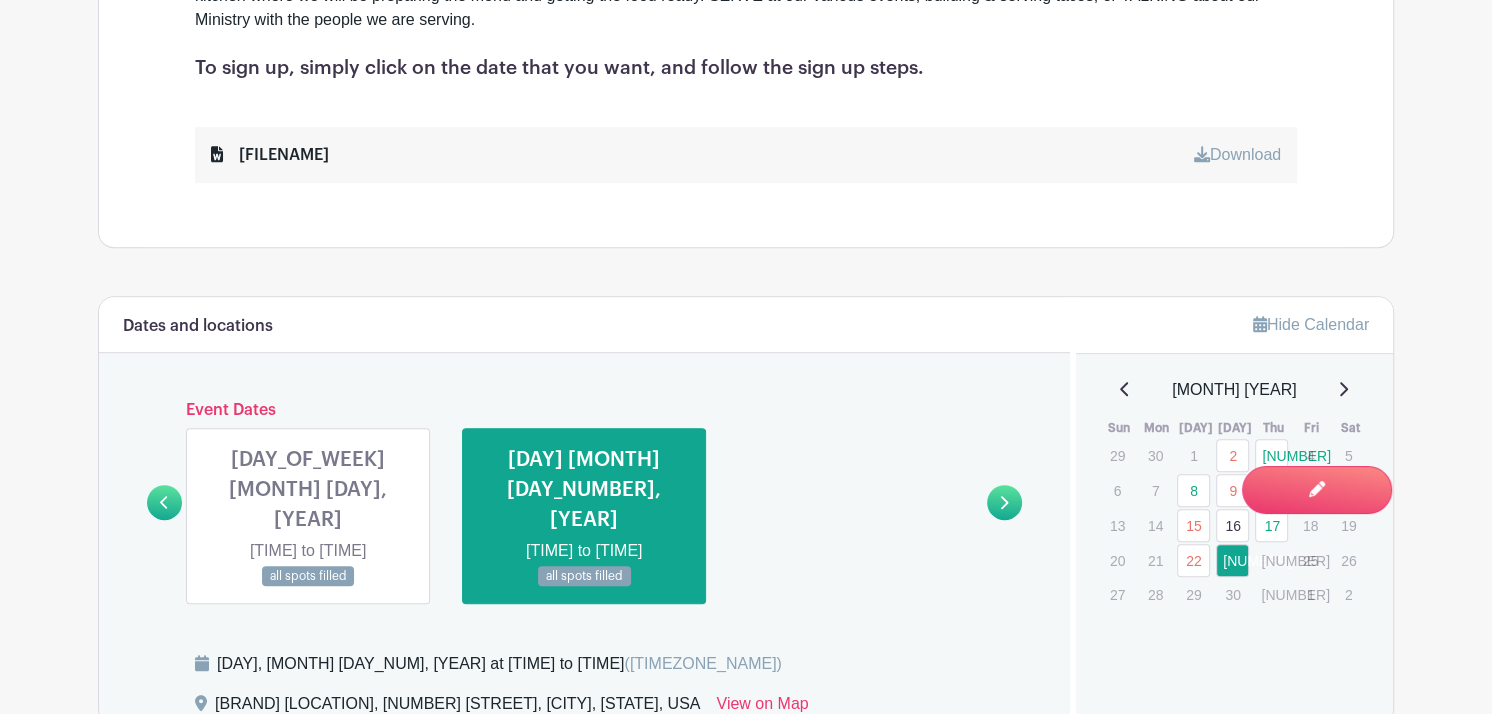 click at bounding box center (1343, 389) 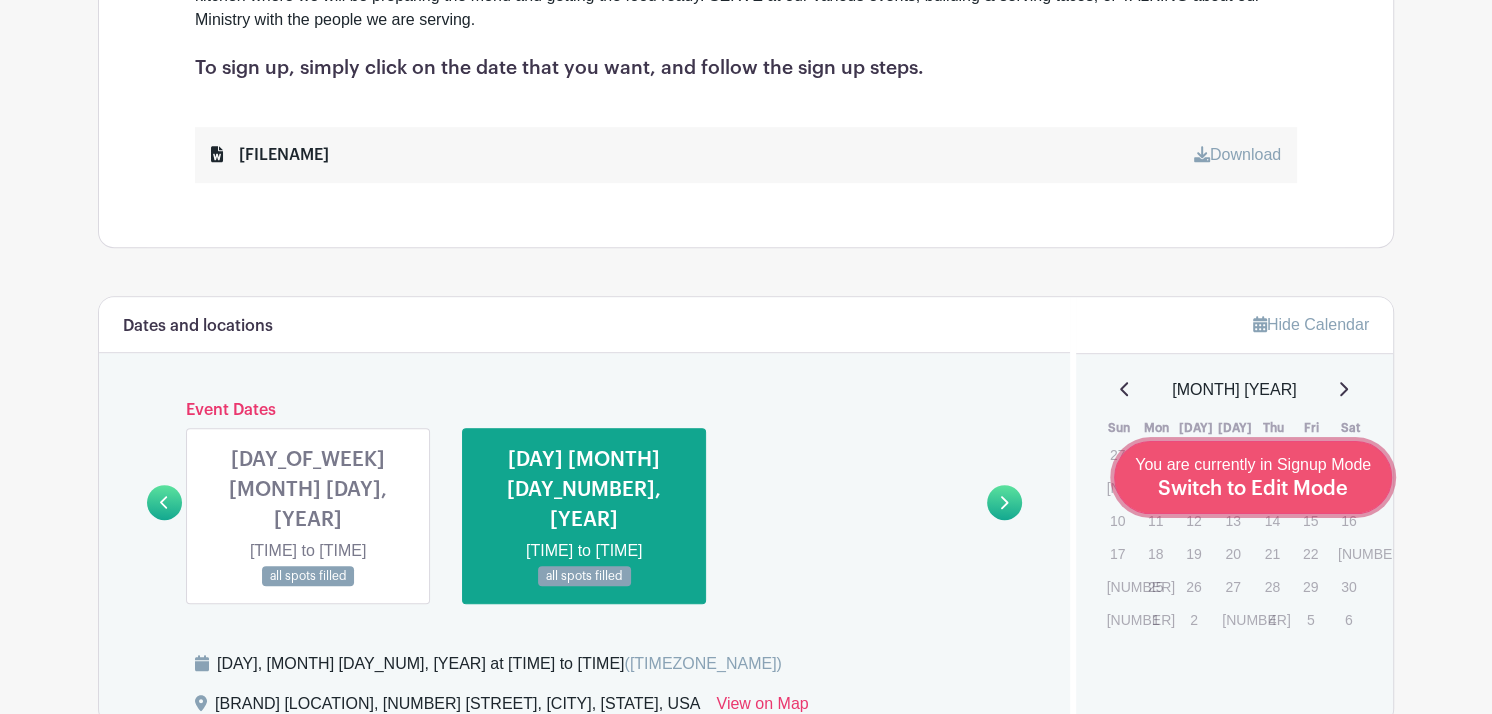 click on "You are currently in Signup Mode
Switch to Edit Mode" at bounding box center (1253, 477) 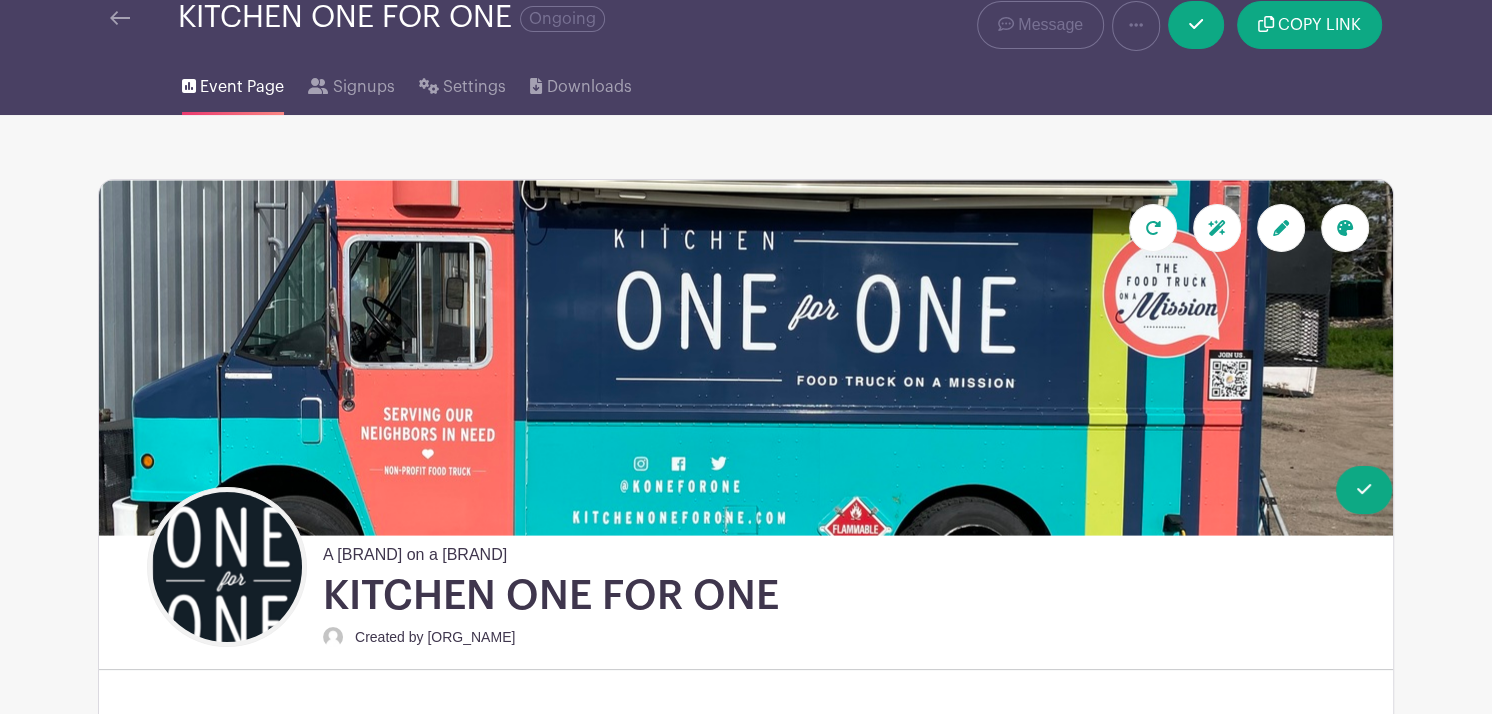 scroll, scrollTop: 0, scrollLeft: 0, axis: both 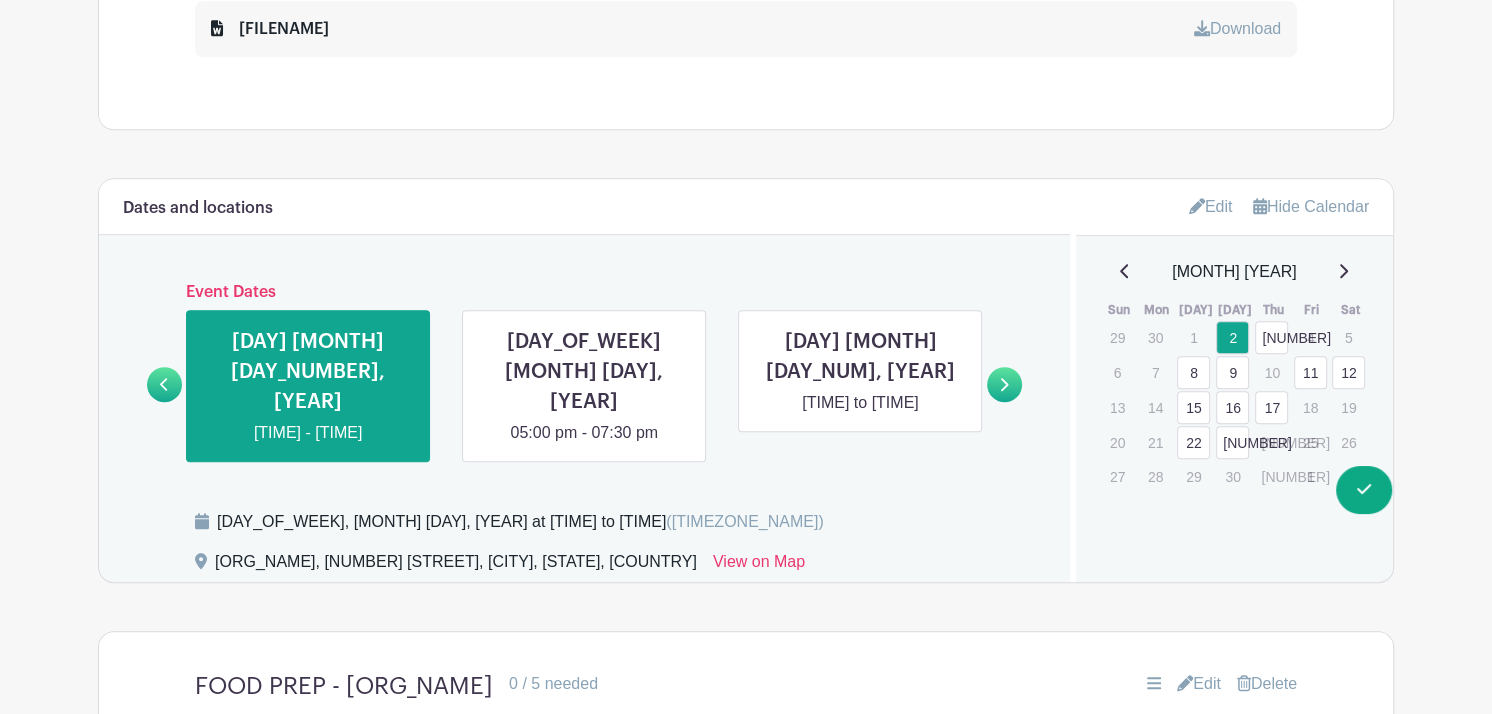 click on "Edit" at bounding box center [1211, 206] 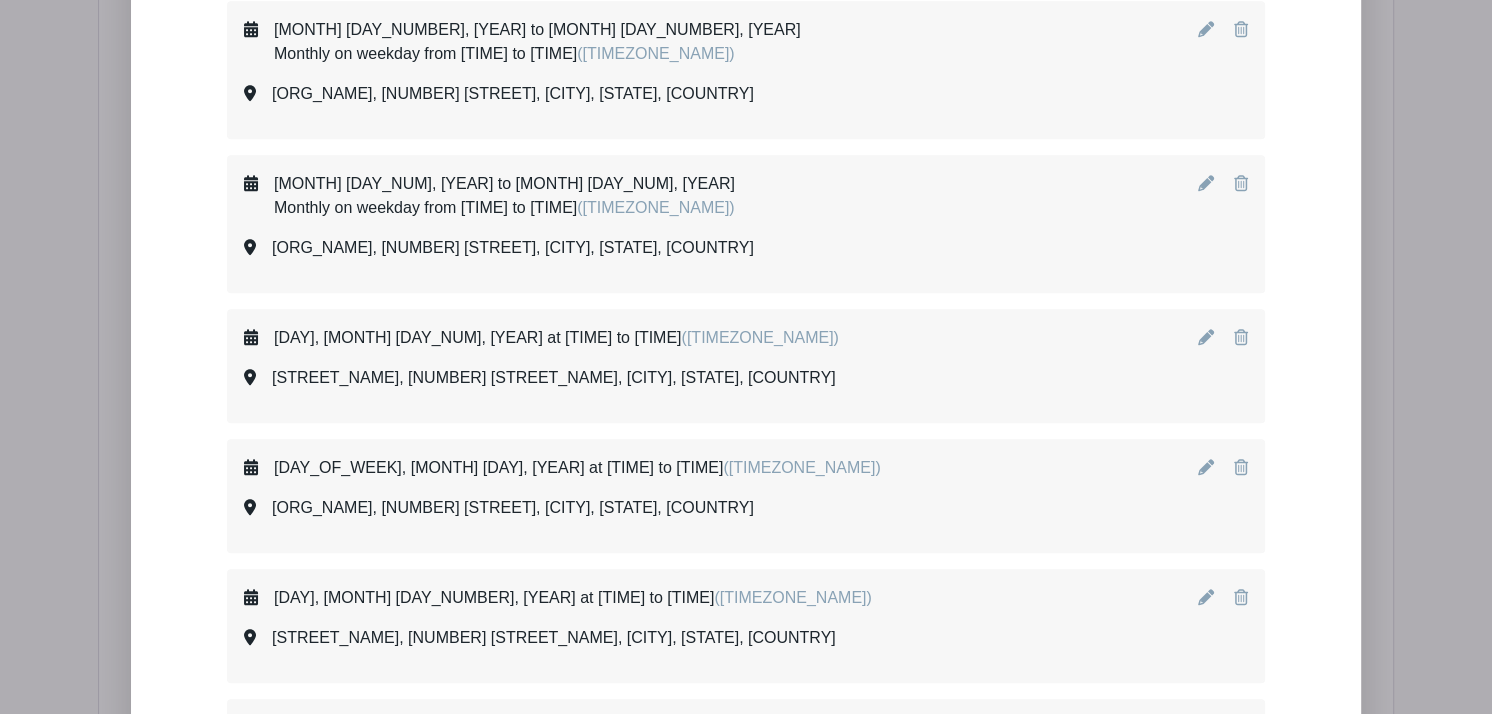 scroll, scrollTop: 1544, scrollLeft: 0, axis: vertical 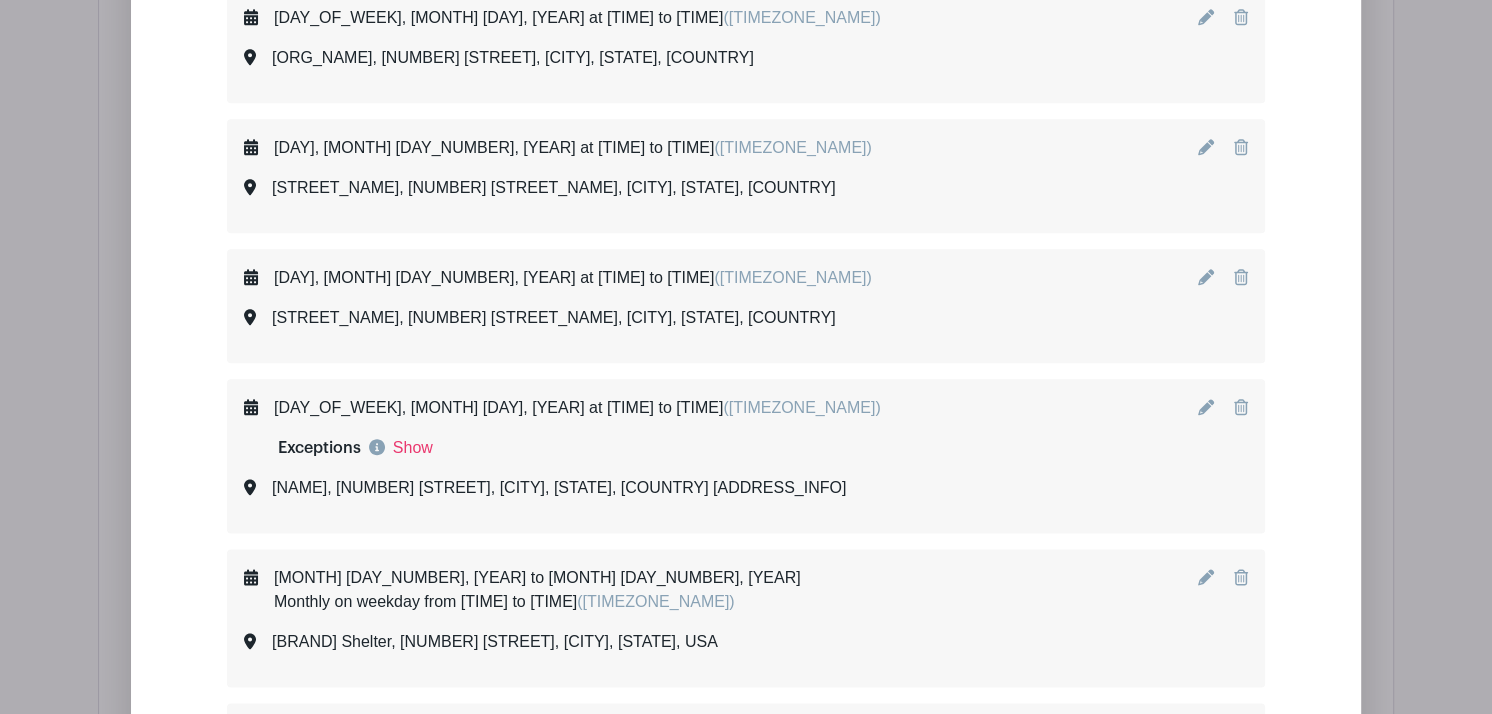 click at bounding box center [1206, 277] 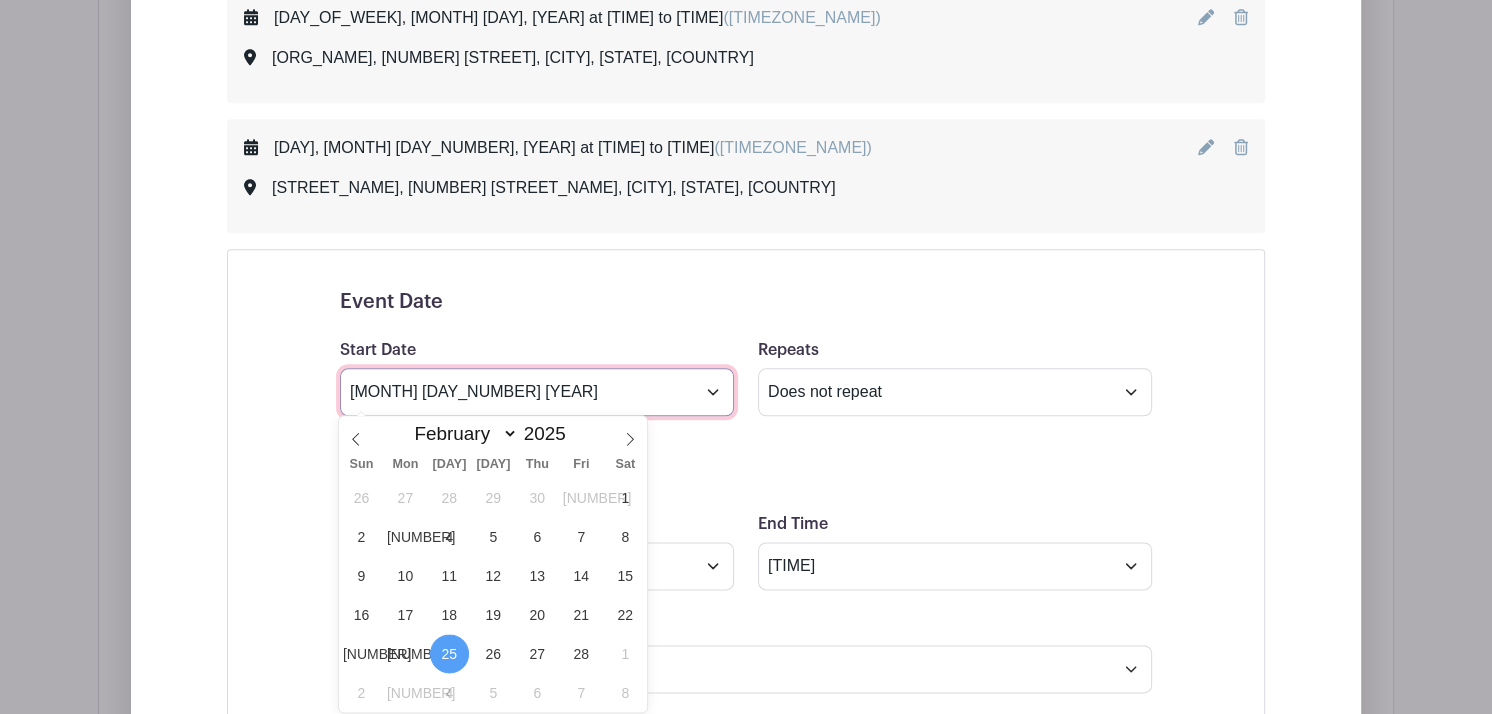 click on "[MONTH] [DAY_NUMBER] [YEAR]" at bounding box center [537, 392] 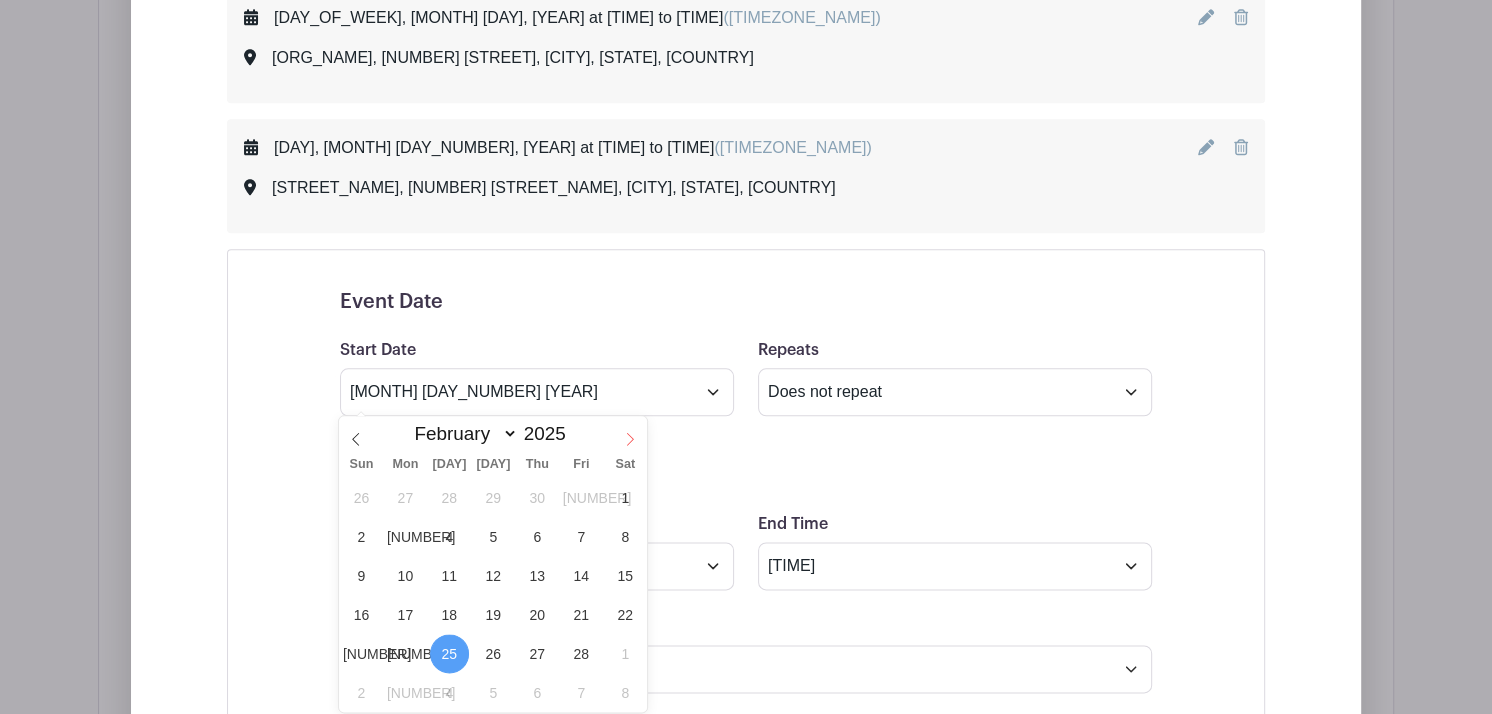 click at bounding box center [630, 439] 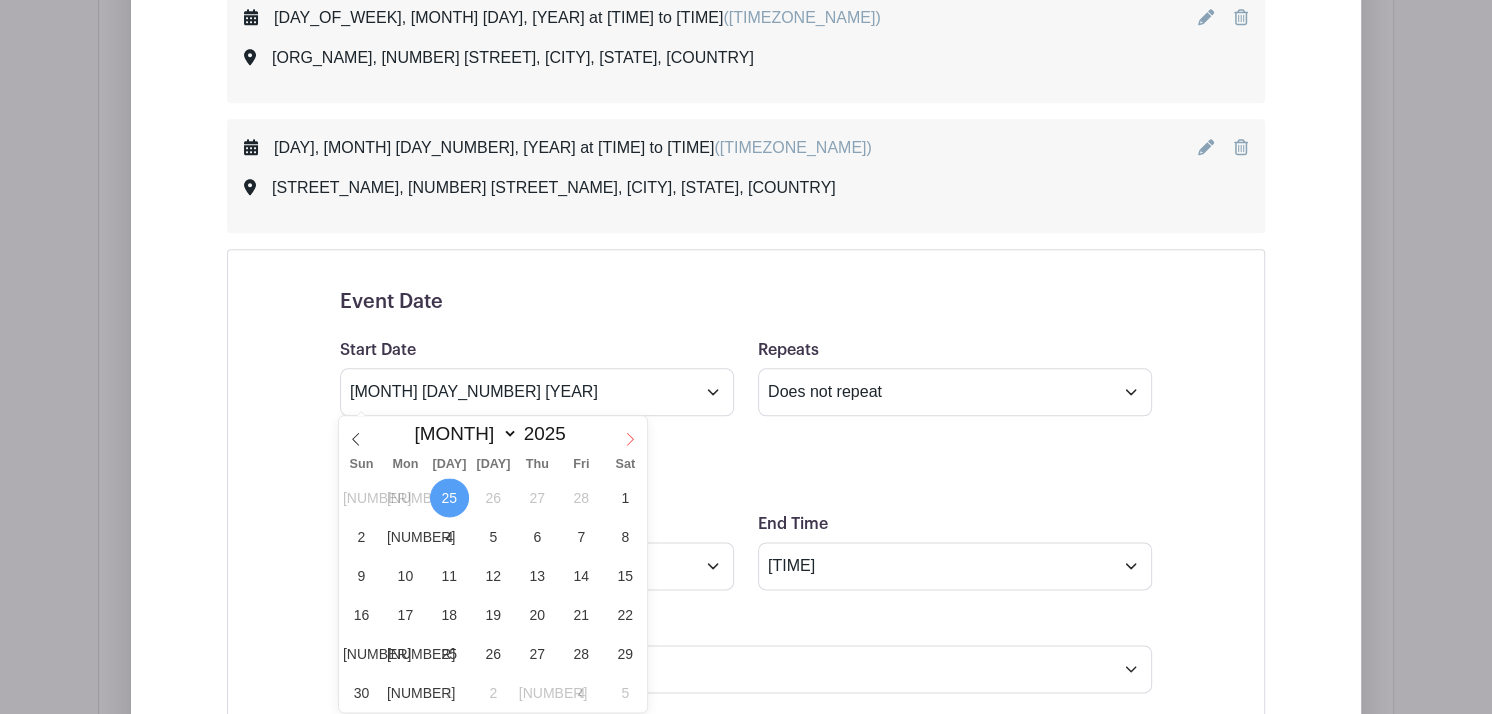 click at bounding box center [630, 439] 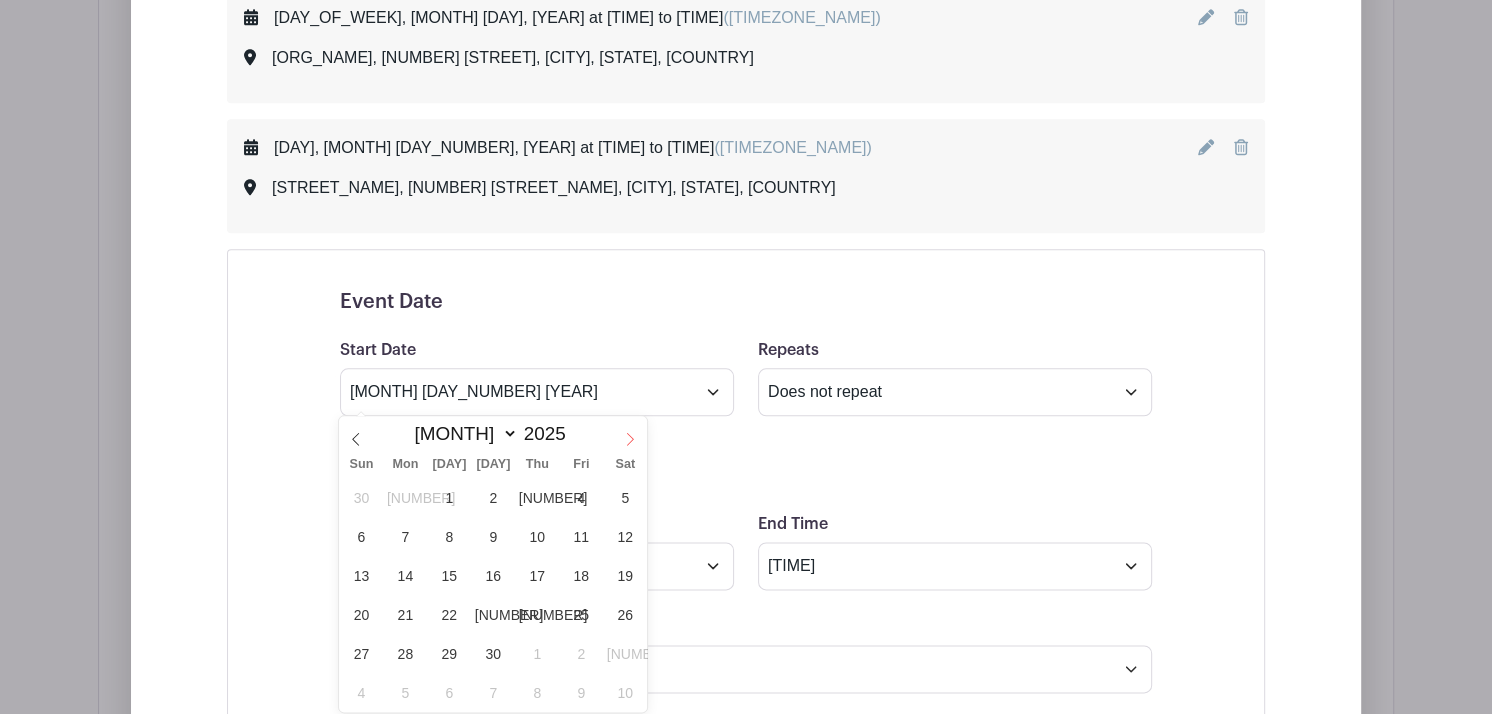 click at bounding box center [630, 439] 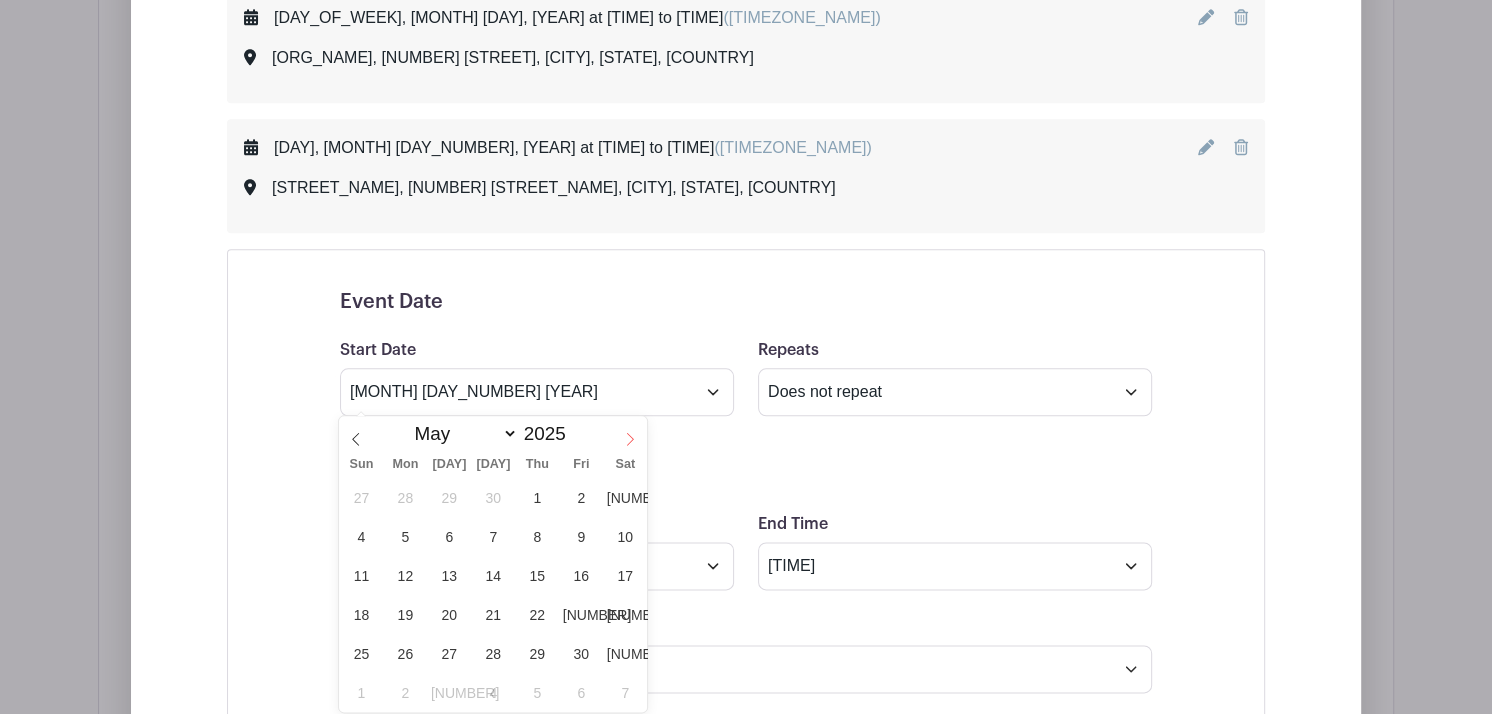 click at bounding box center (630, 439) 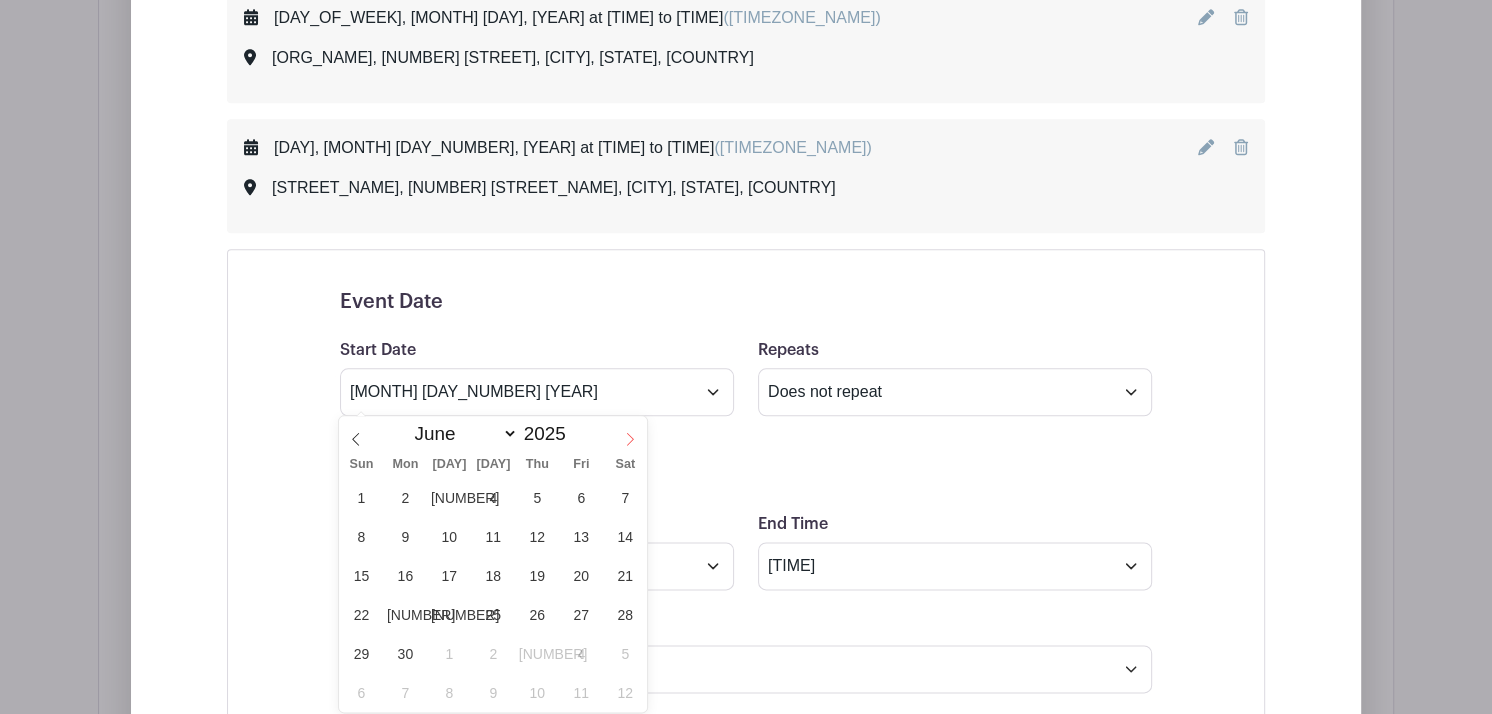 click at bounding box center (630, 439) 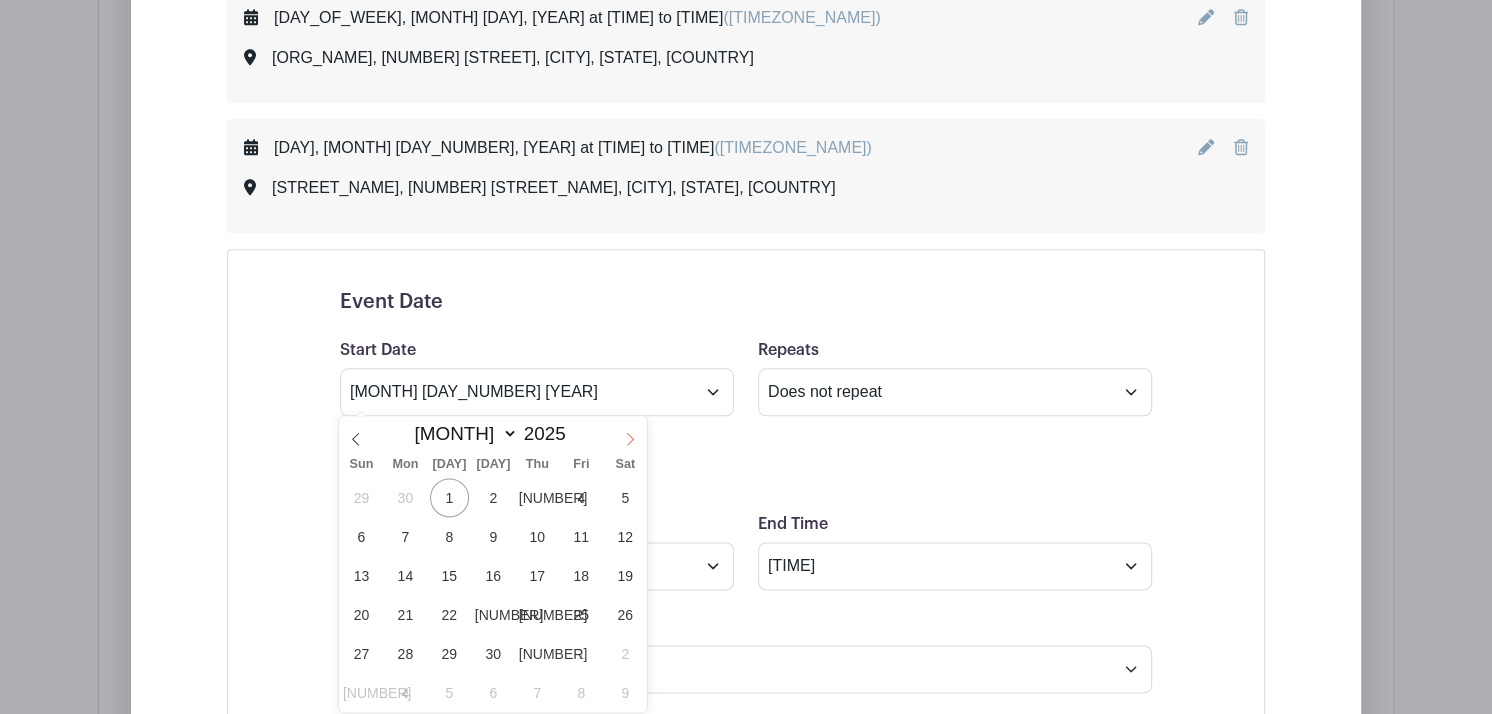 click at bounding box center (630, 439) 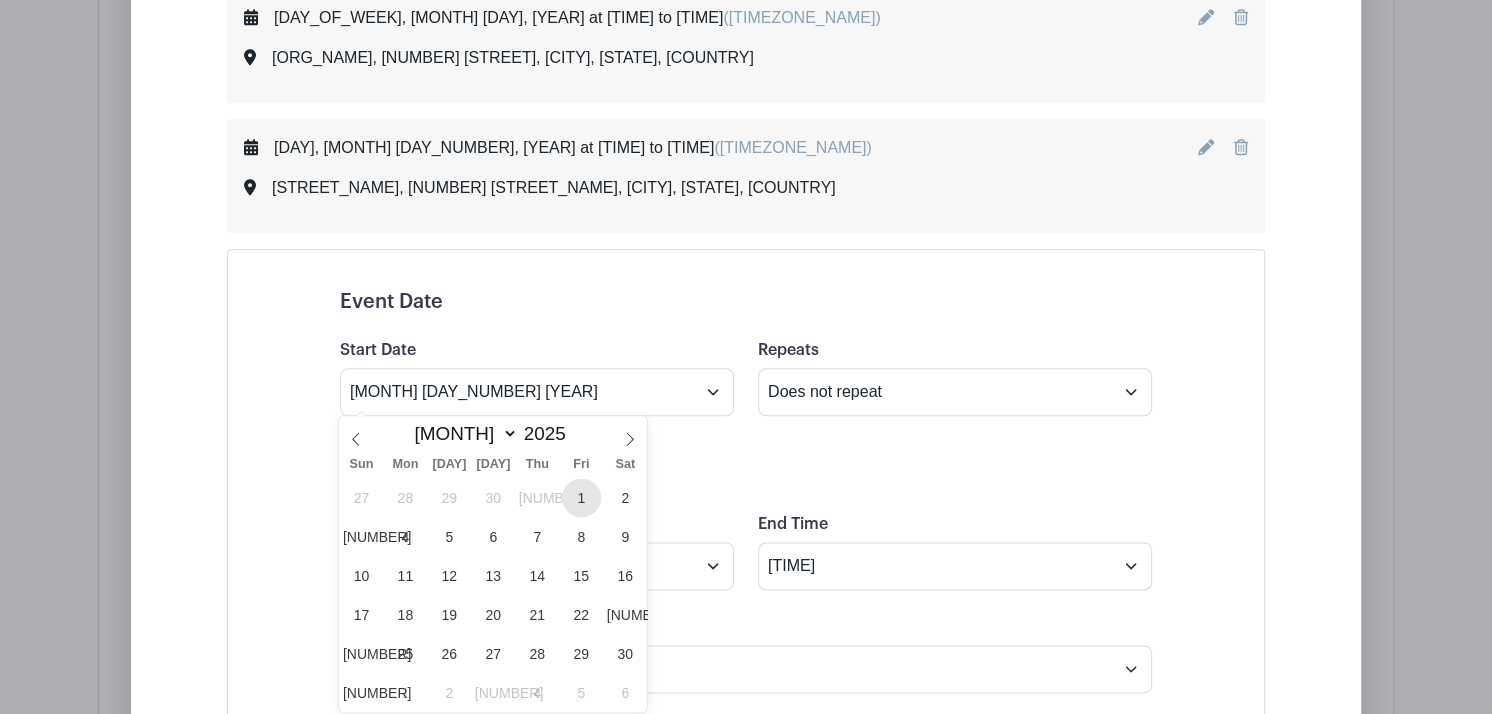click on "1" at bounding box center (581, 497) 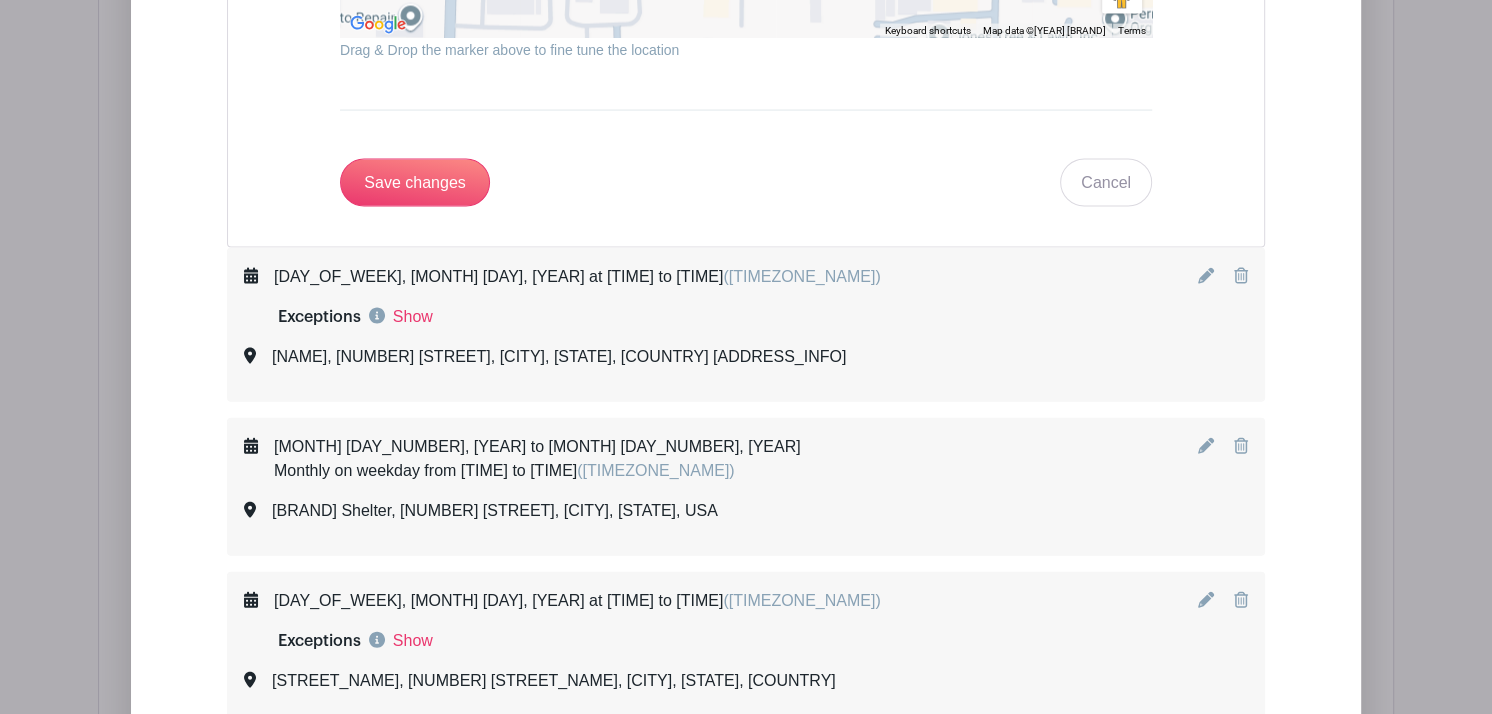 scroll, scrollTop: 3662, scrollLeft: 0, axis: vertical 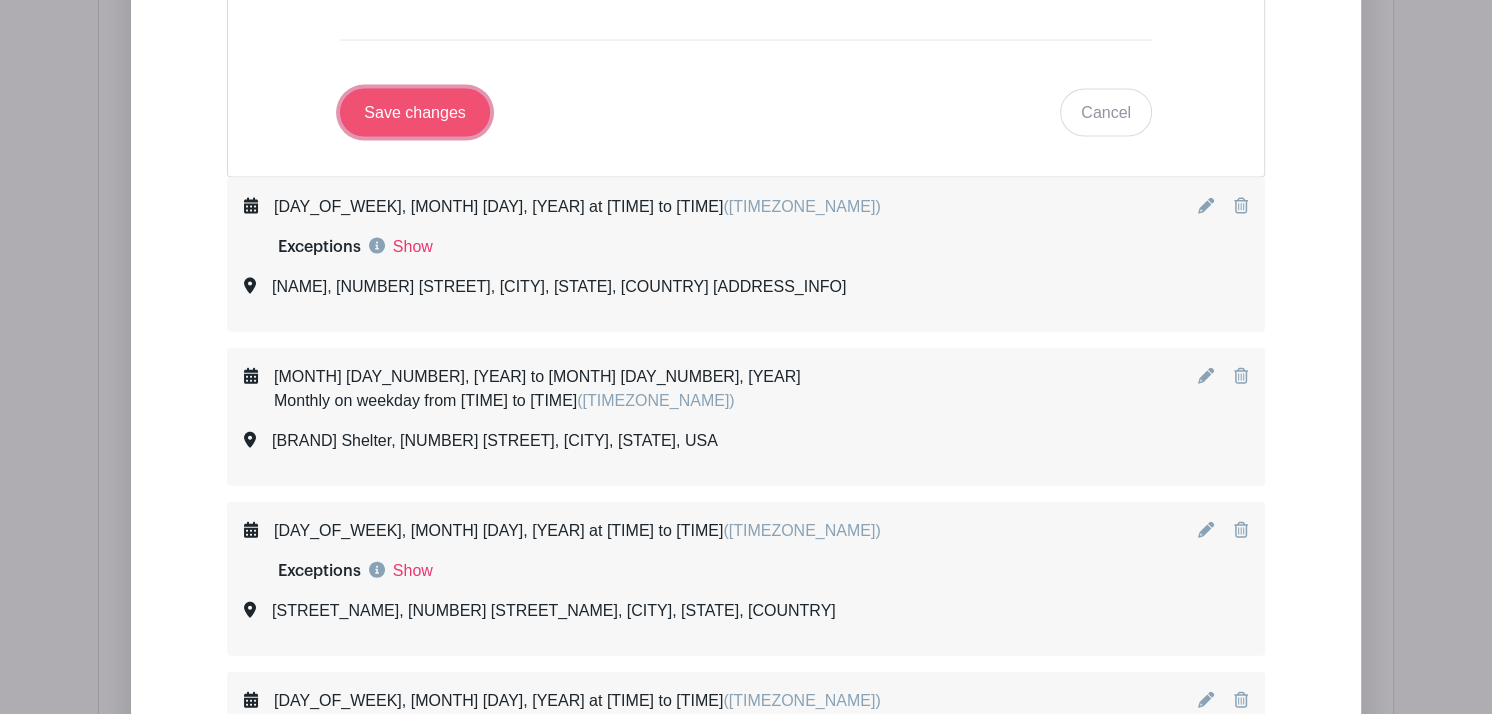 click on "Save changes" at bounding box center (415, 113) 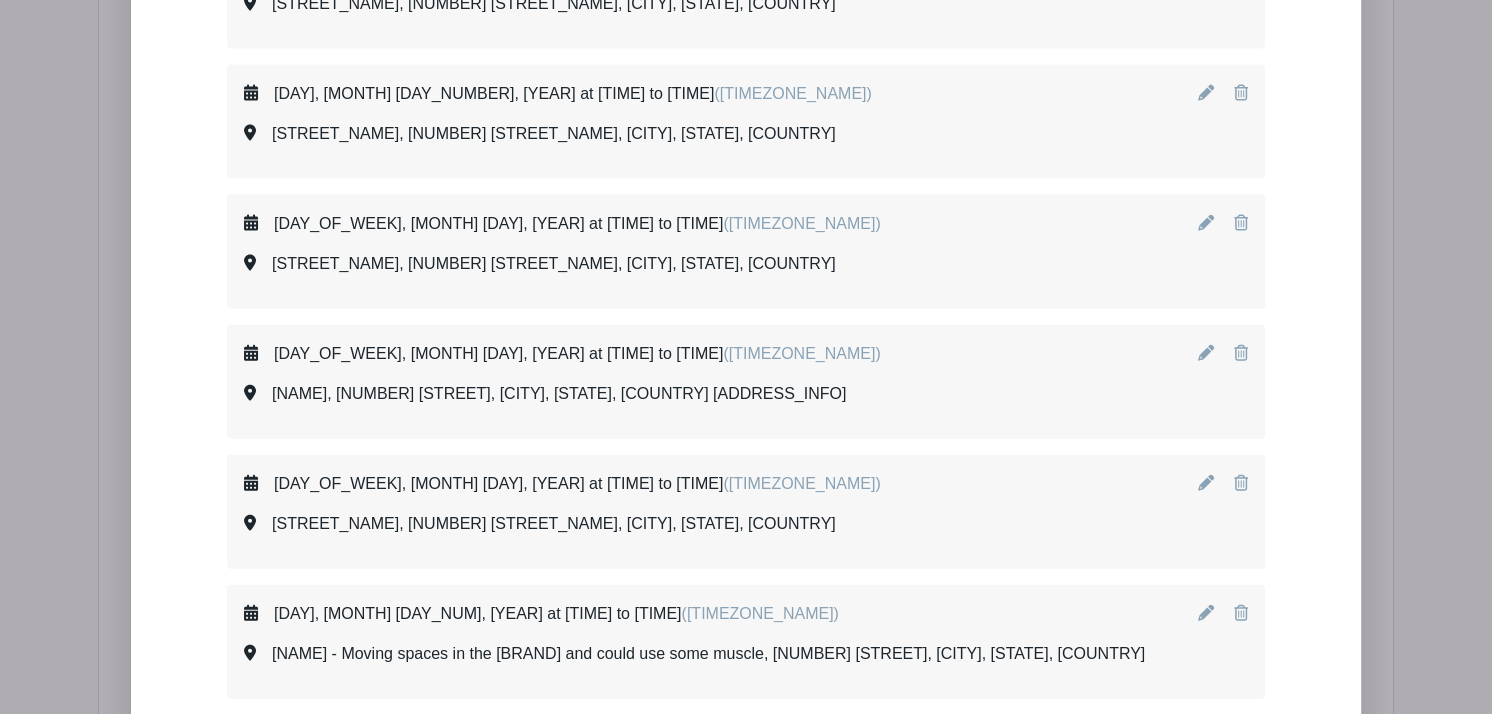 scroll, scrollTop: 1906, scrollLeft: 0, axis: vertical 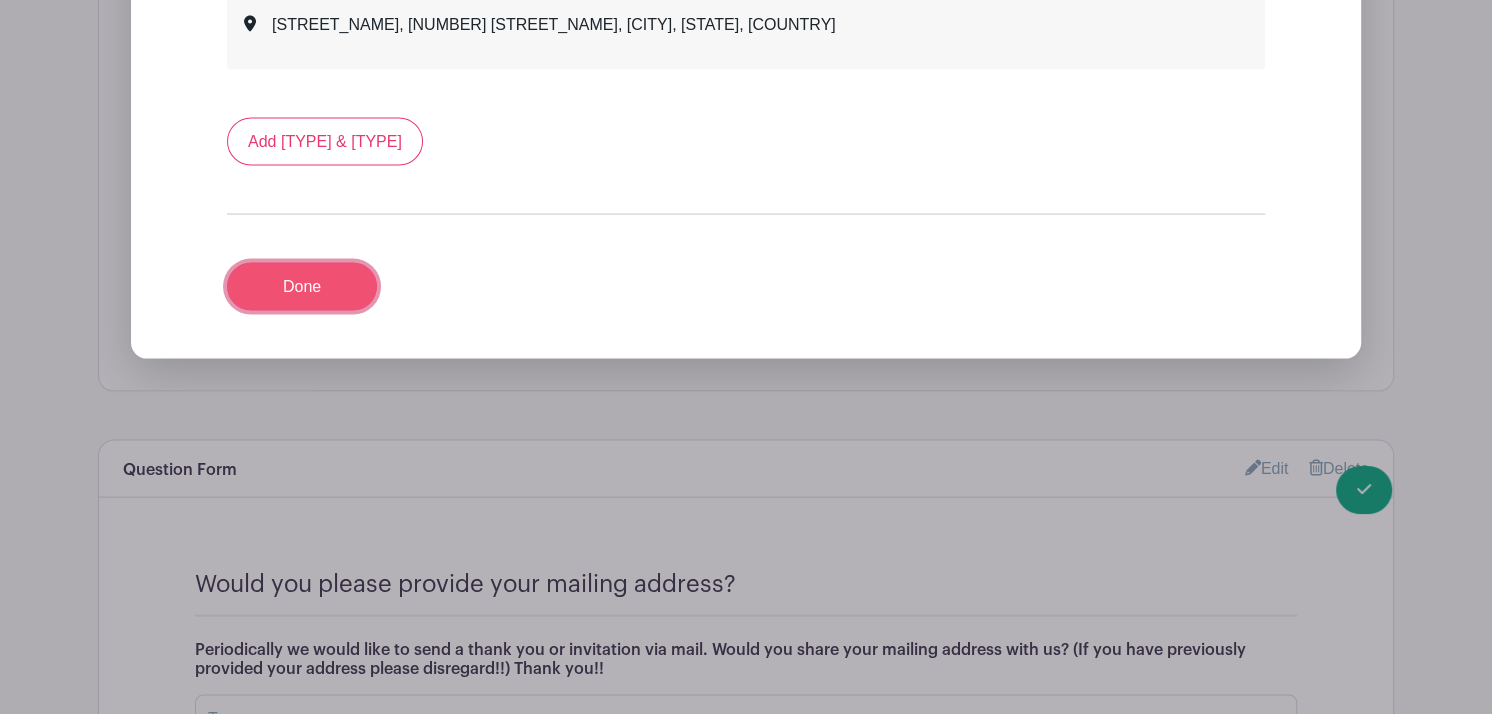 click on "Done" at bounding box center [302, 287] 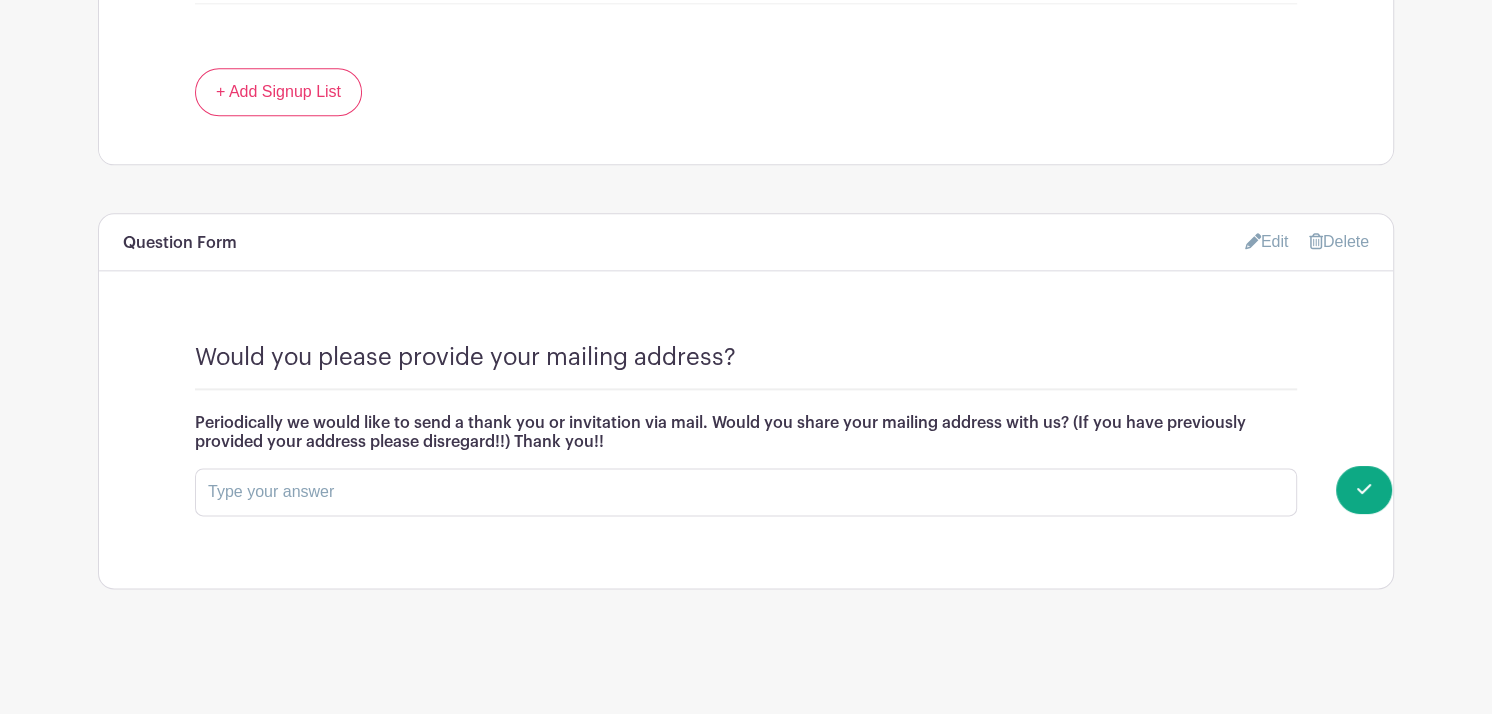 scroll, scrollTop: 1647, scrollLeft: 0, axis: vertical 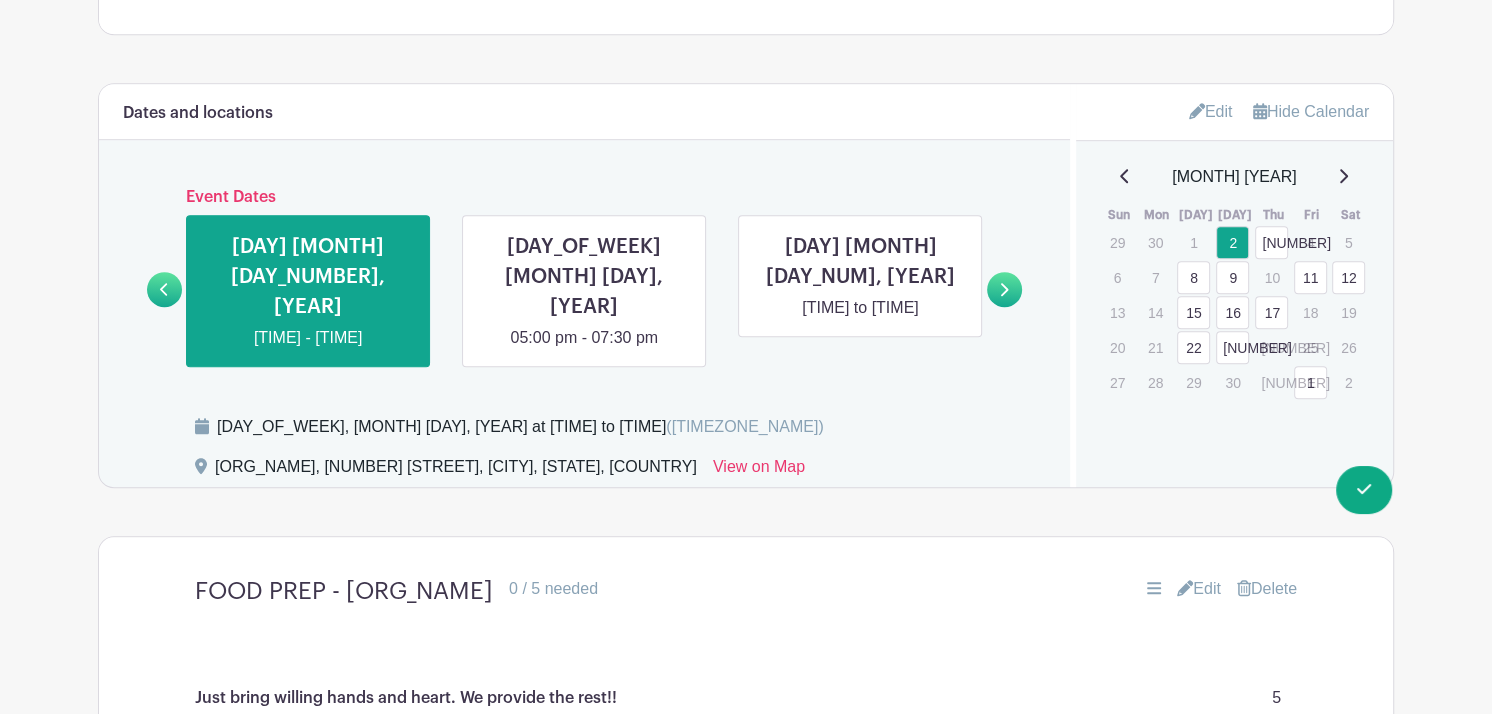 click at bounding box center (1343, 176) 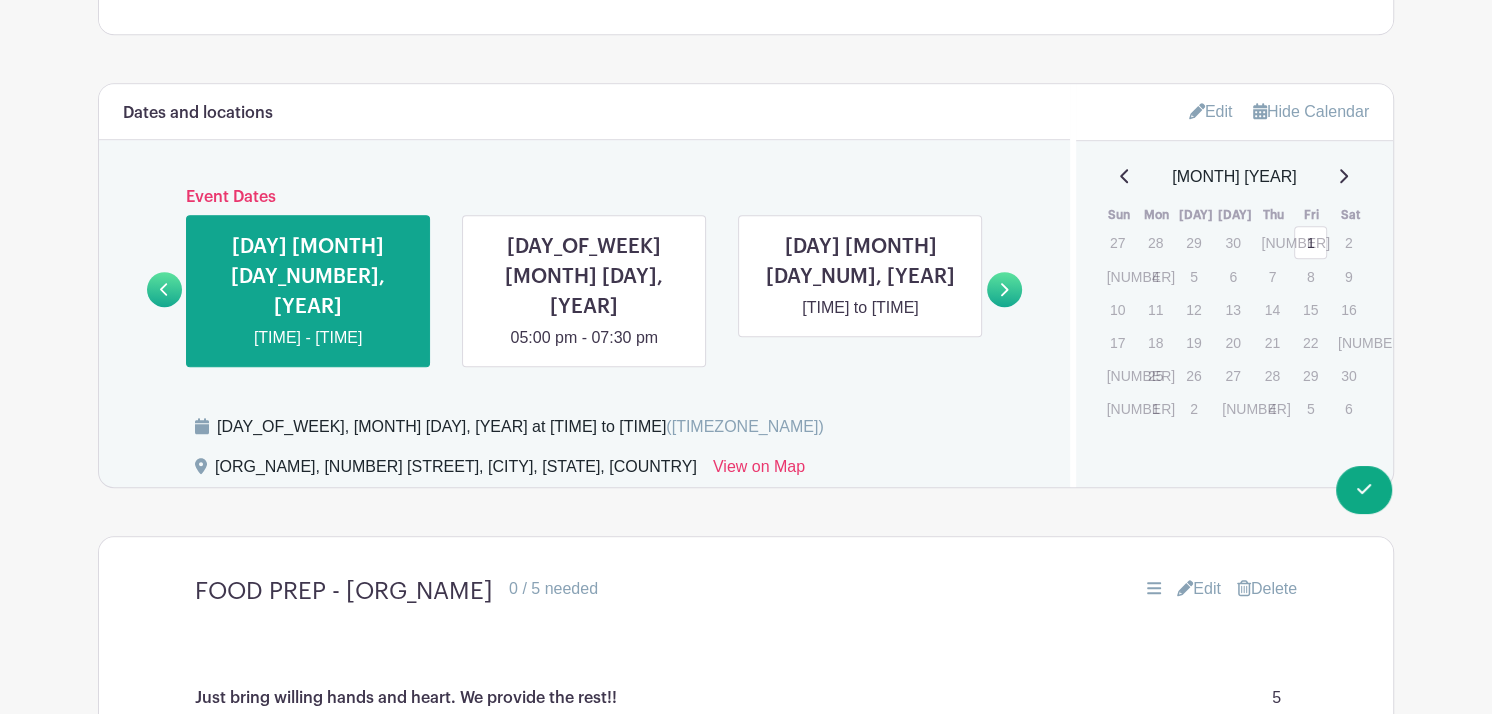 click on "1" at bounding box center (1310, 242) 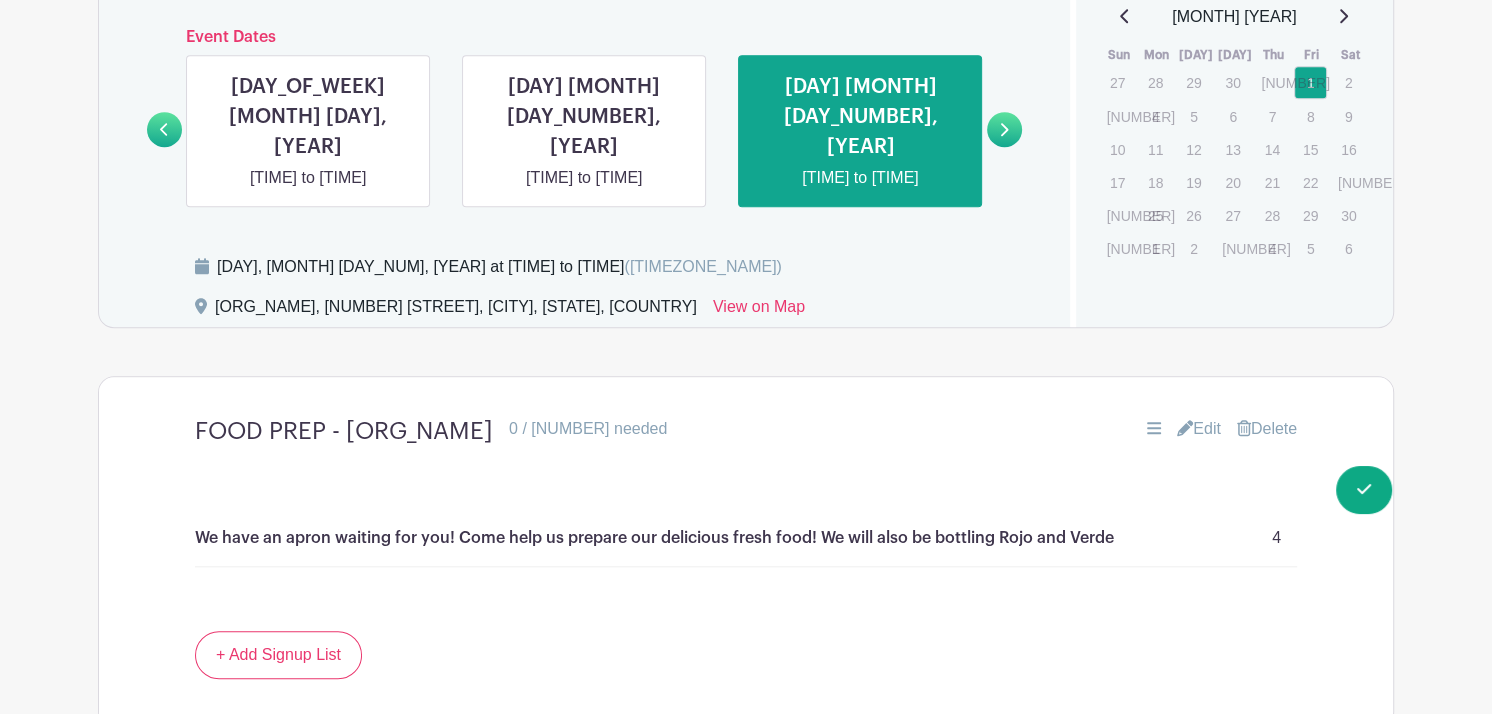scroll, scrollTop: 1379, scrollLeft: 0, axis: vertical 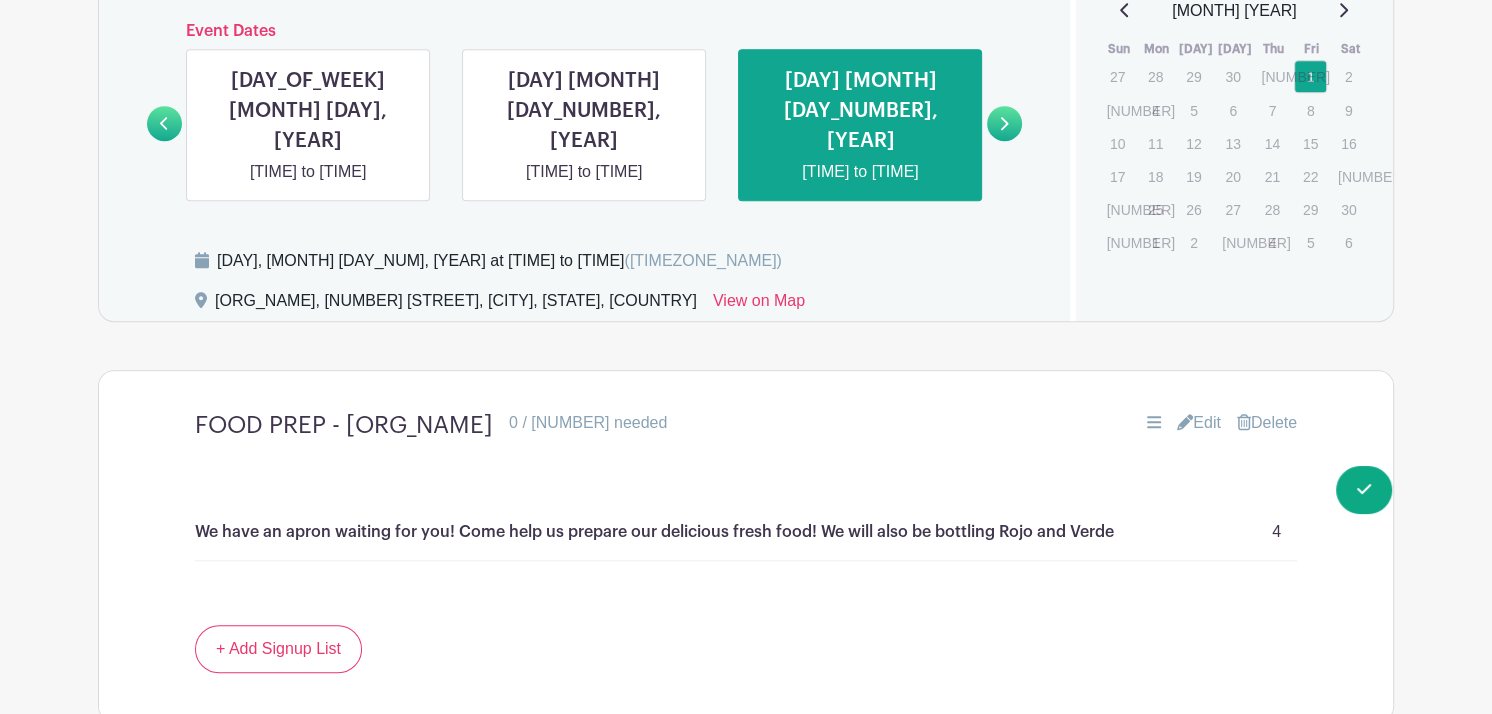 click on "Edit" at bounding box center (1199, 423) 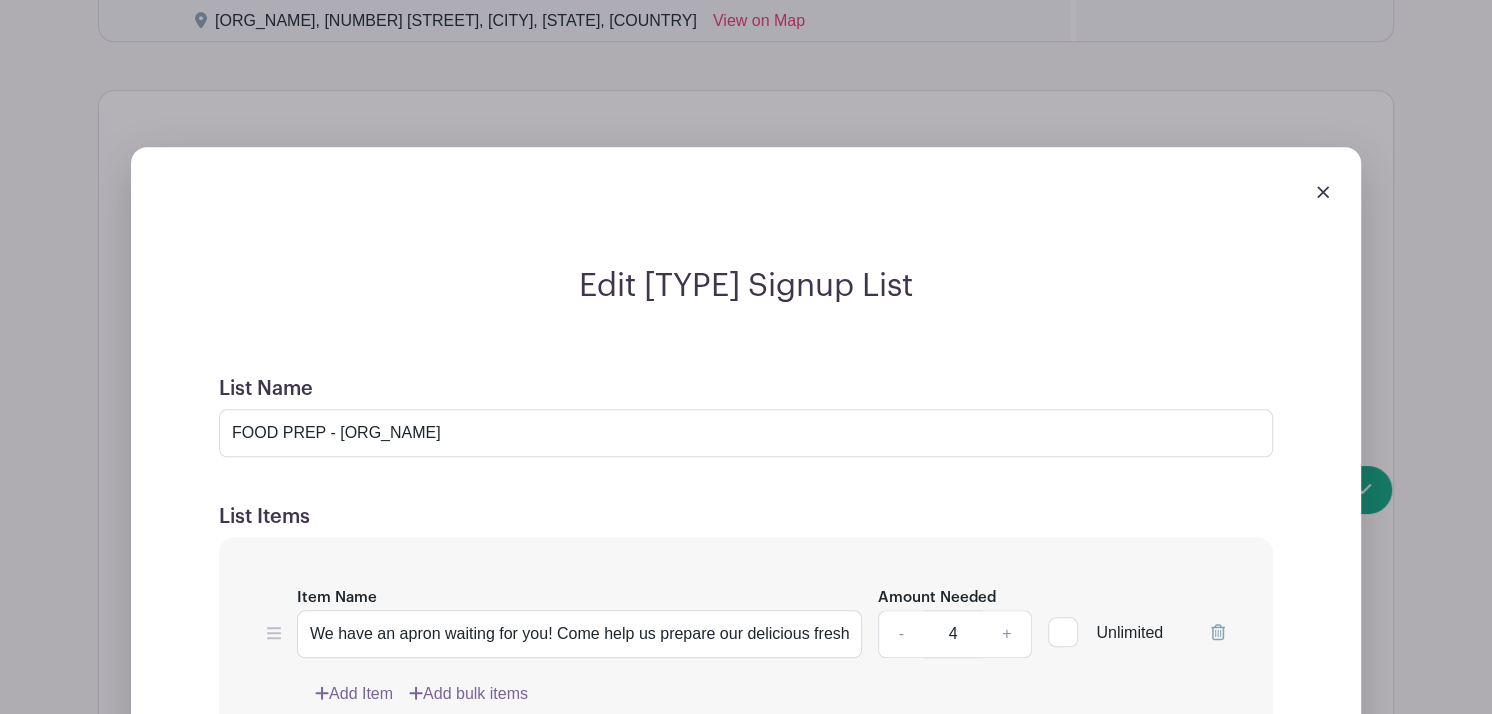 scroll, scrollTop: 1629, scrollLeft: 0, axis: vertical 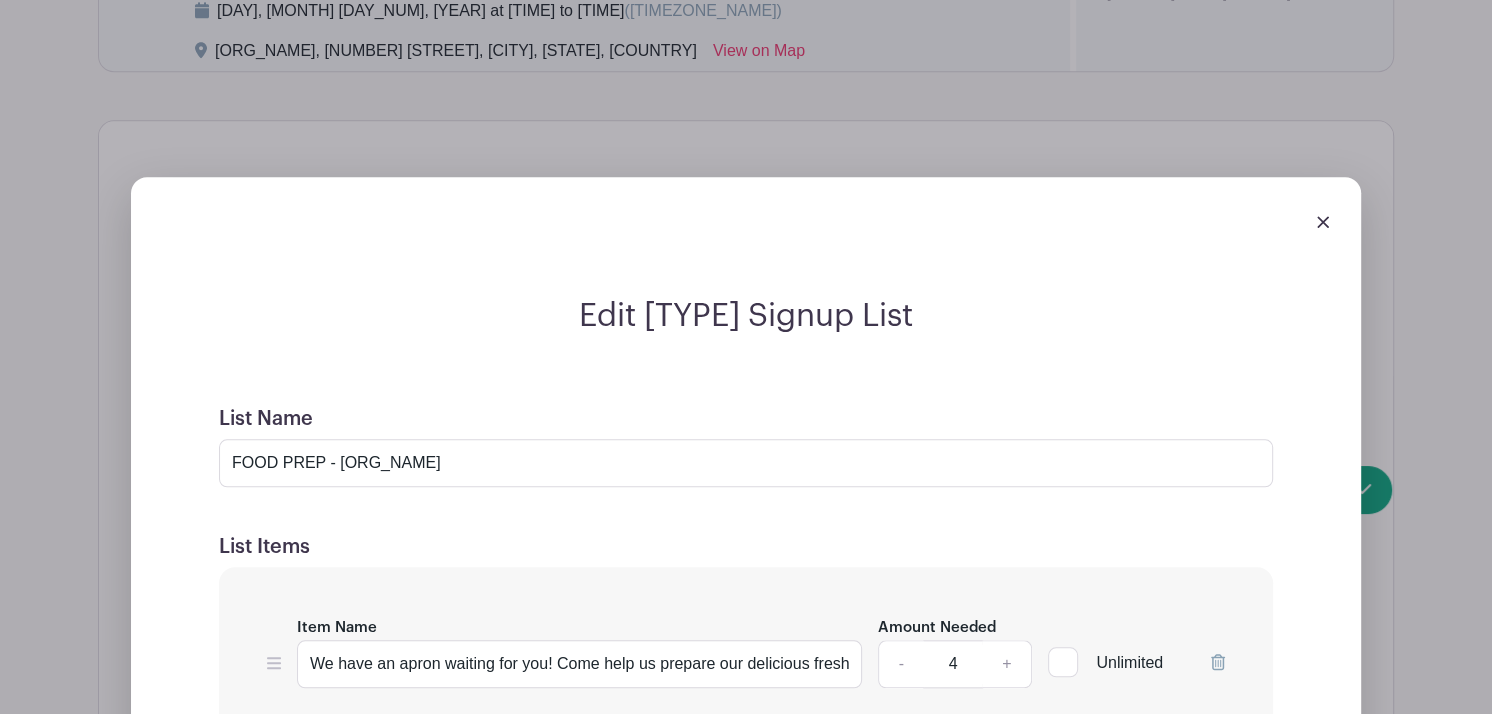 click at bounding box center (1323, 222) 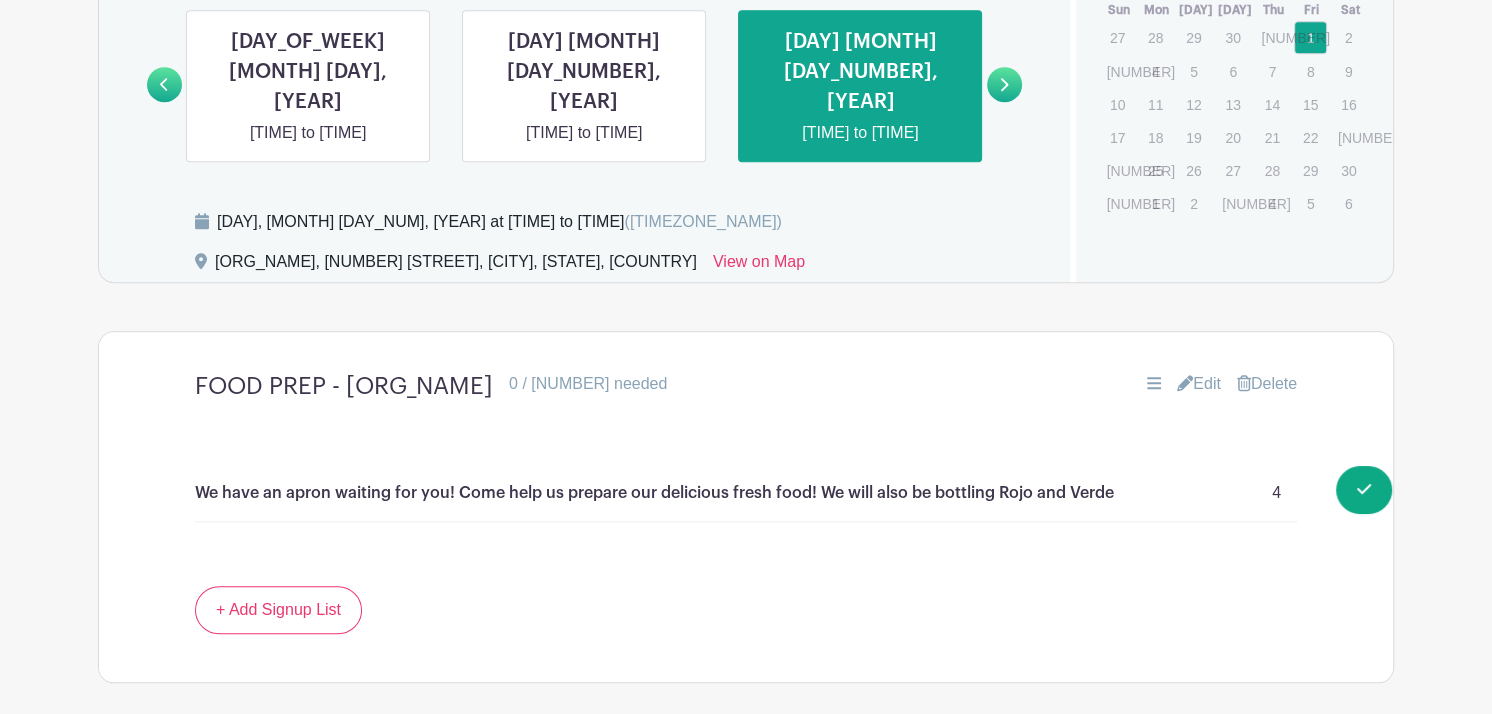 scroll, scrollTop: 1432, scrollLeft: 0, axis: vertical 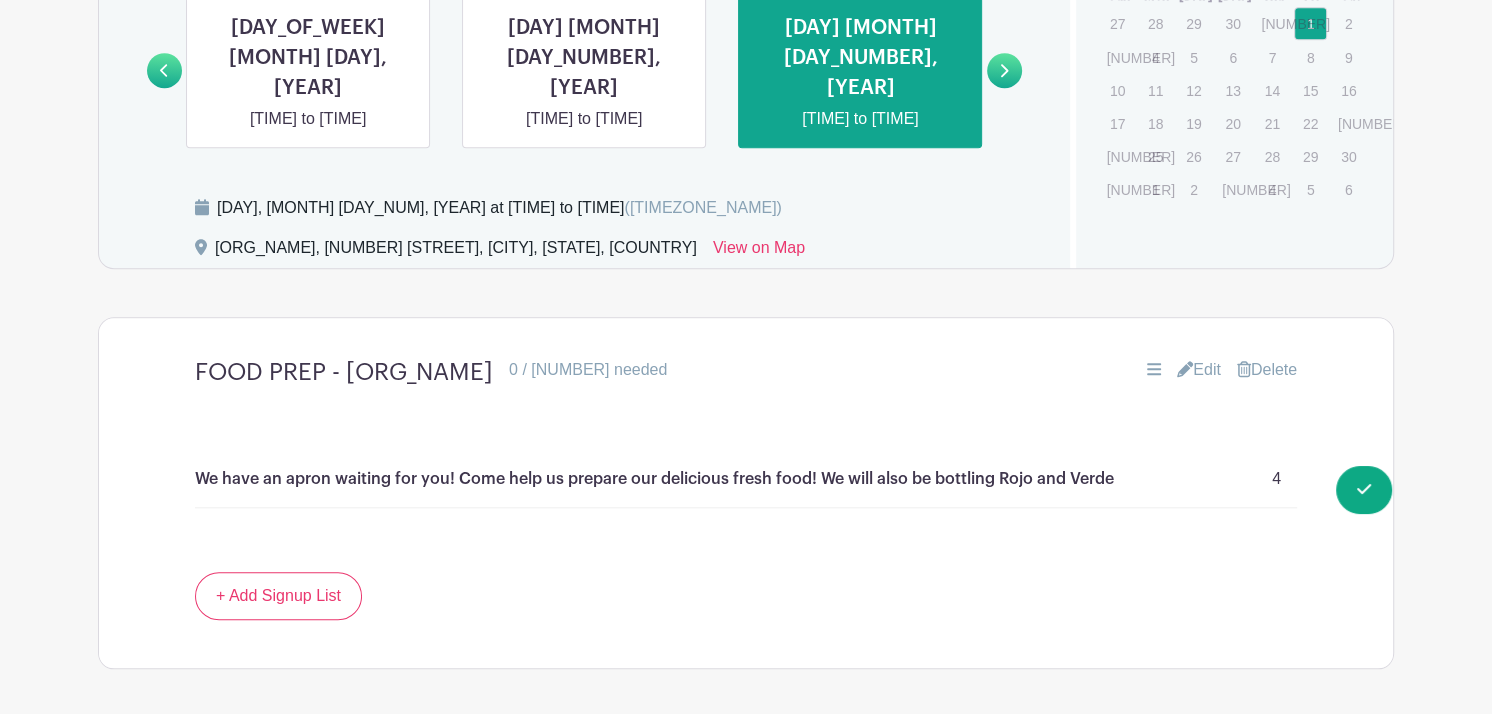 click on "Delete" at bounding box center [1267, 370] 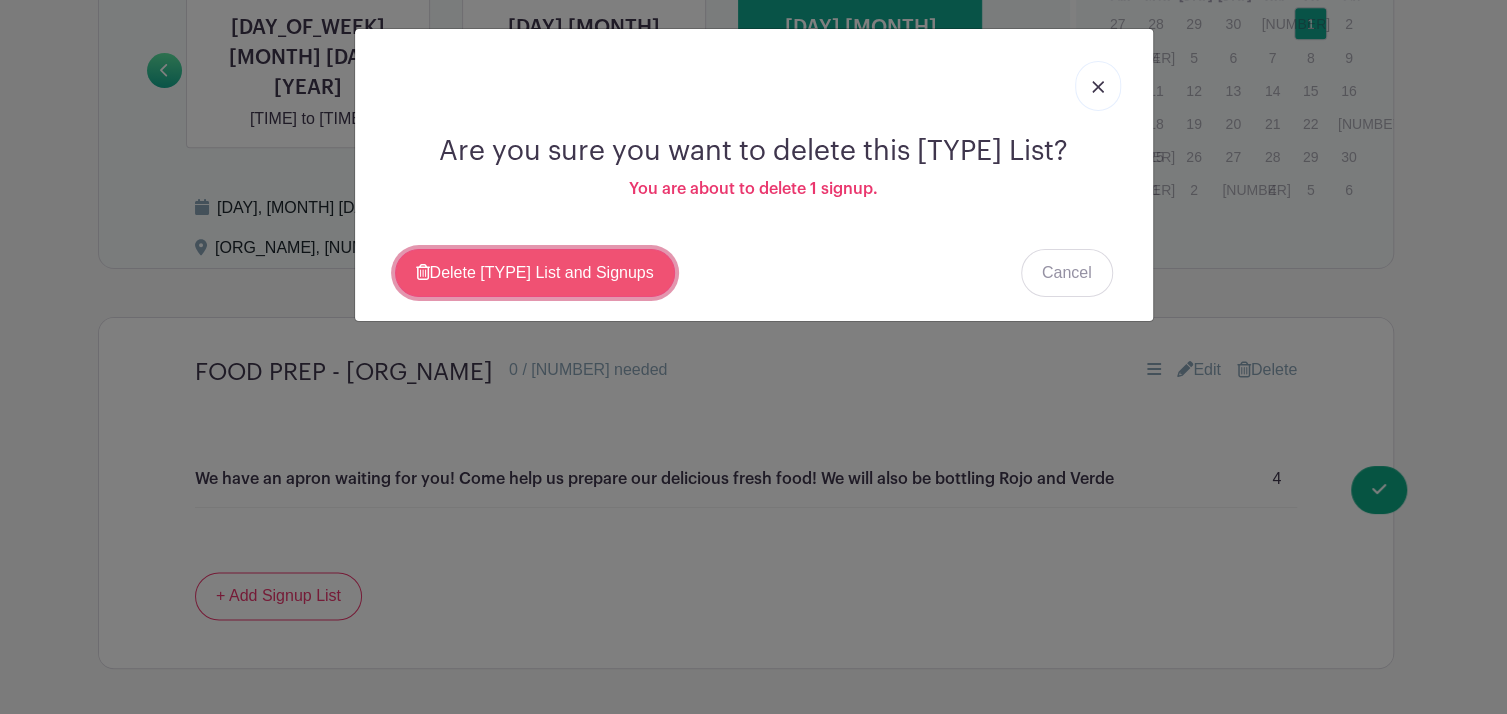click on "Delete [TYPE] List and Signups" at bounding box center [535, 273] 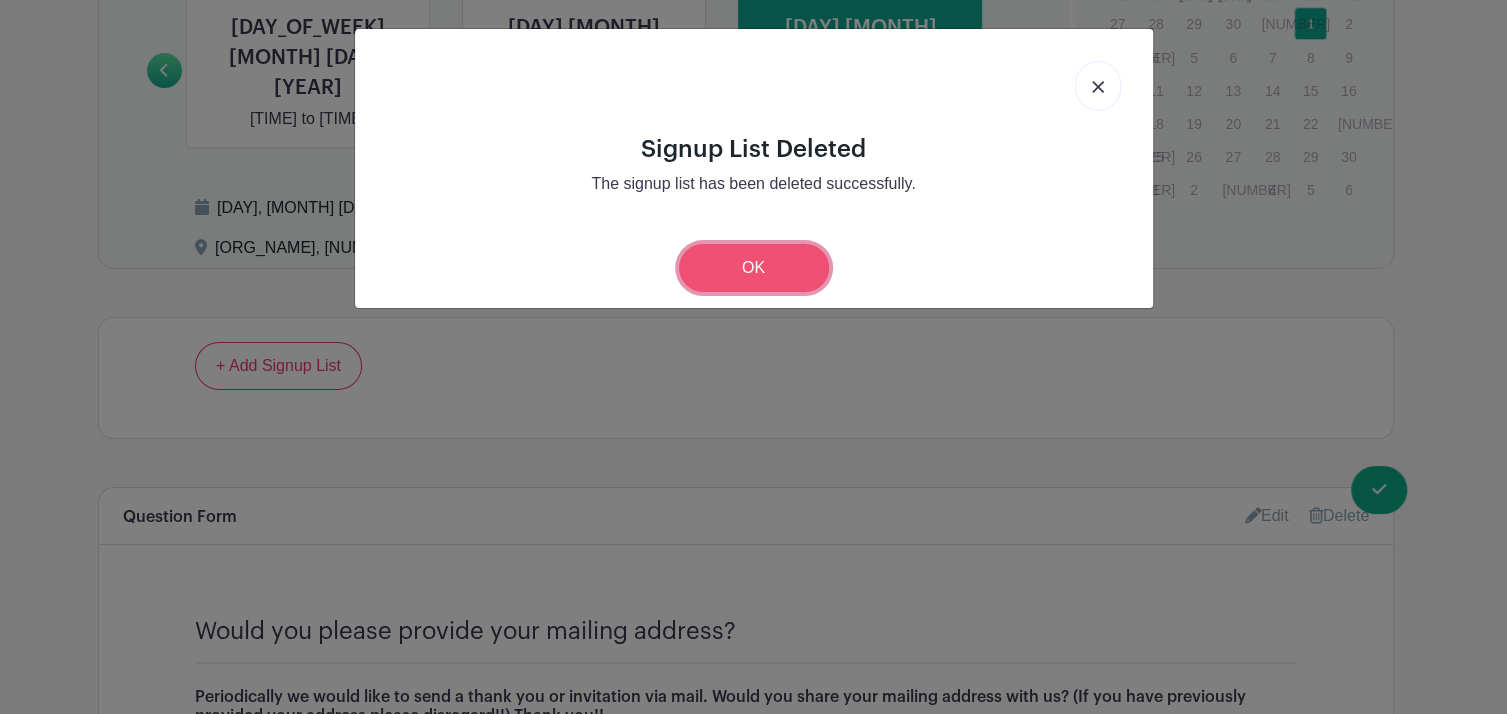 click on "OK" at bounding box center [754, 268] 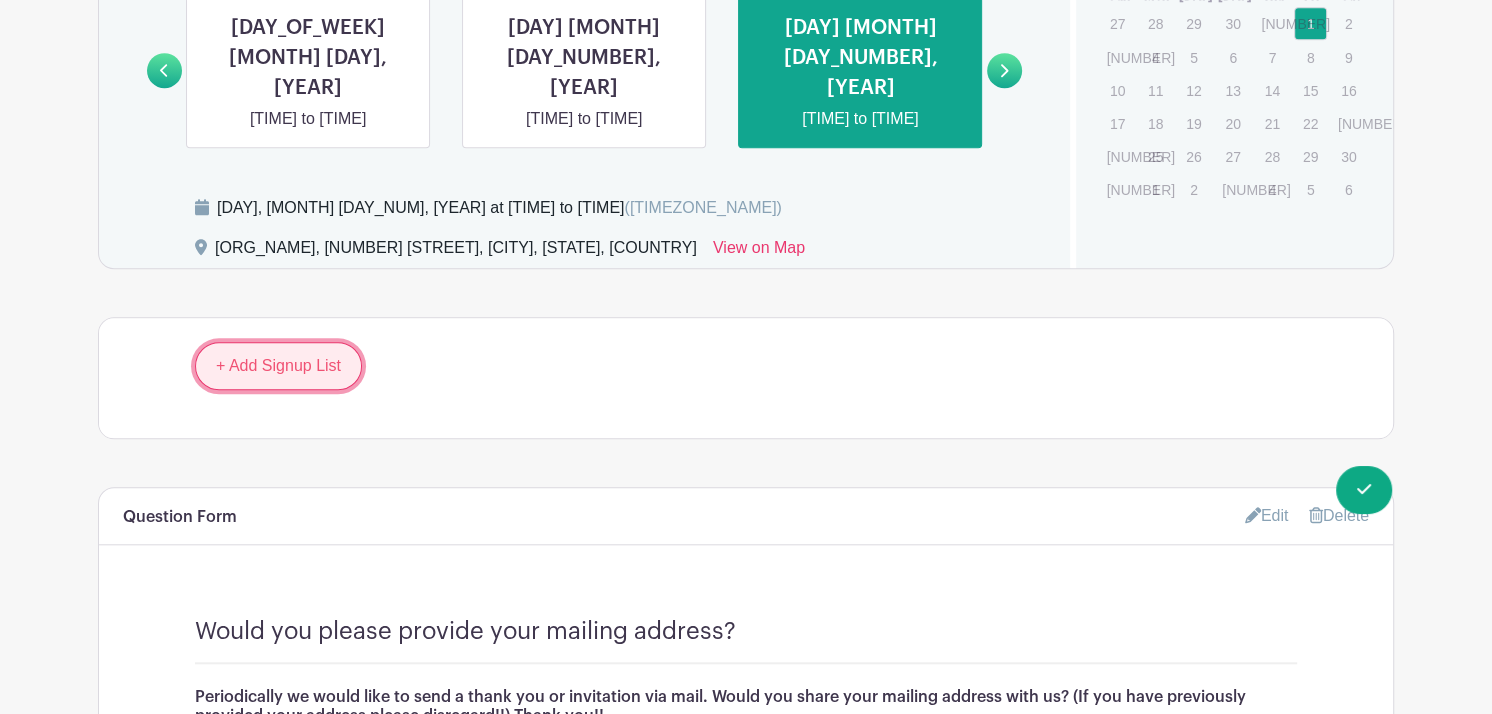 click on "+ Add Signup List" at bounding box center (278, 366) 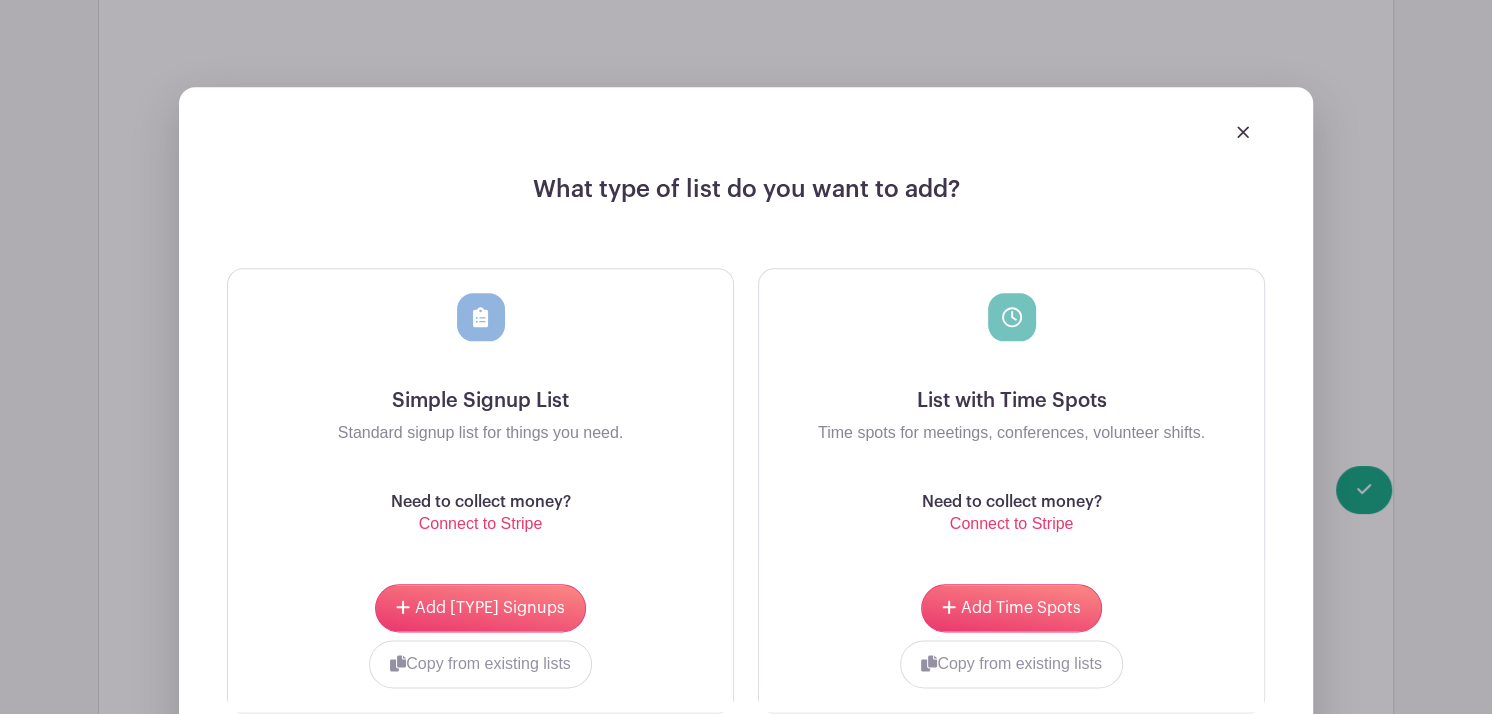 scroll, scrollTop: 1785, scrollLeft: 0, axis: vertical 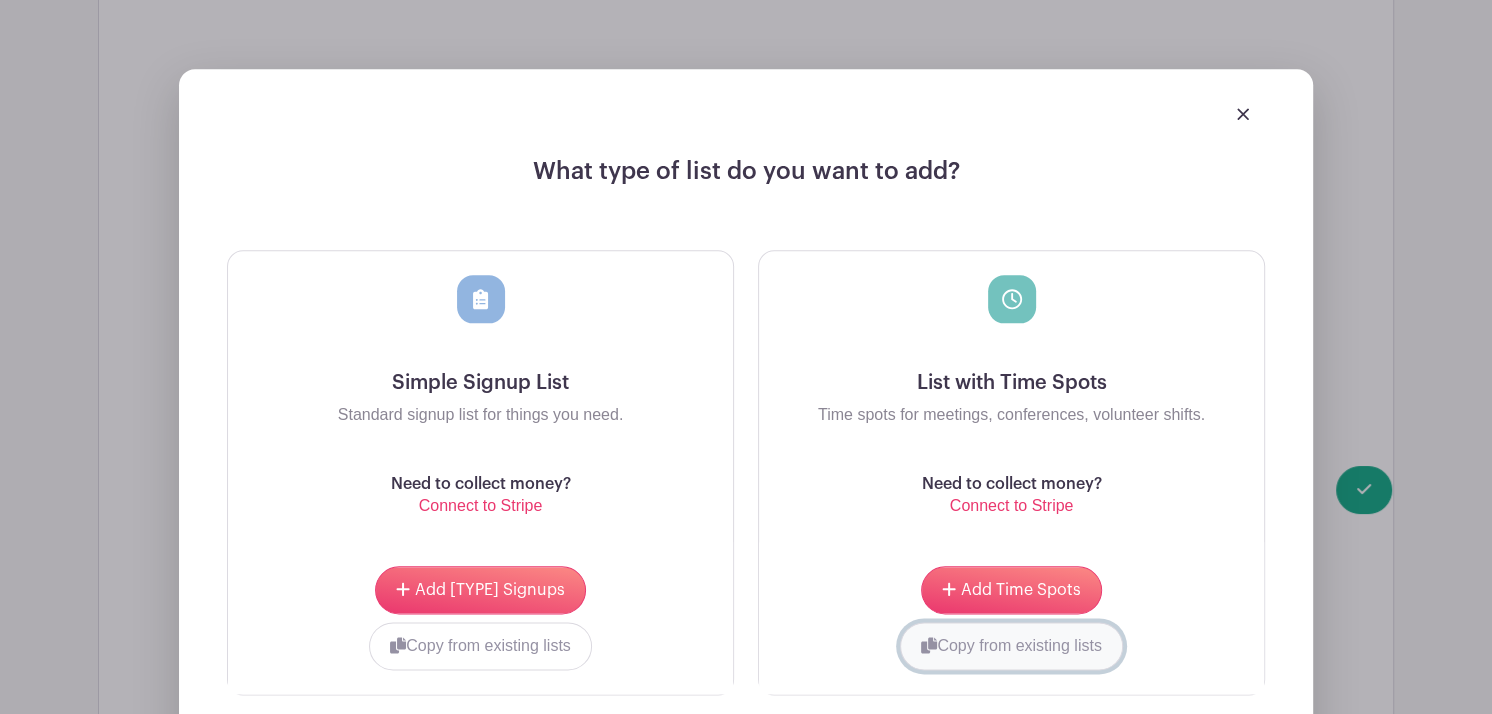 click on "Copy from existing lists" at bounding box center [480, 646] 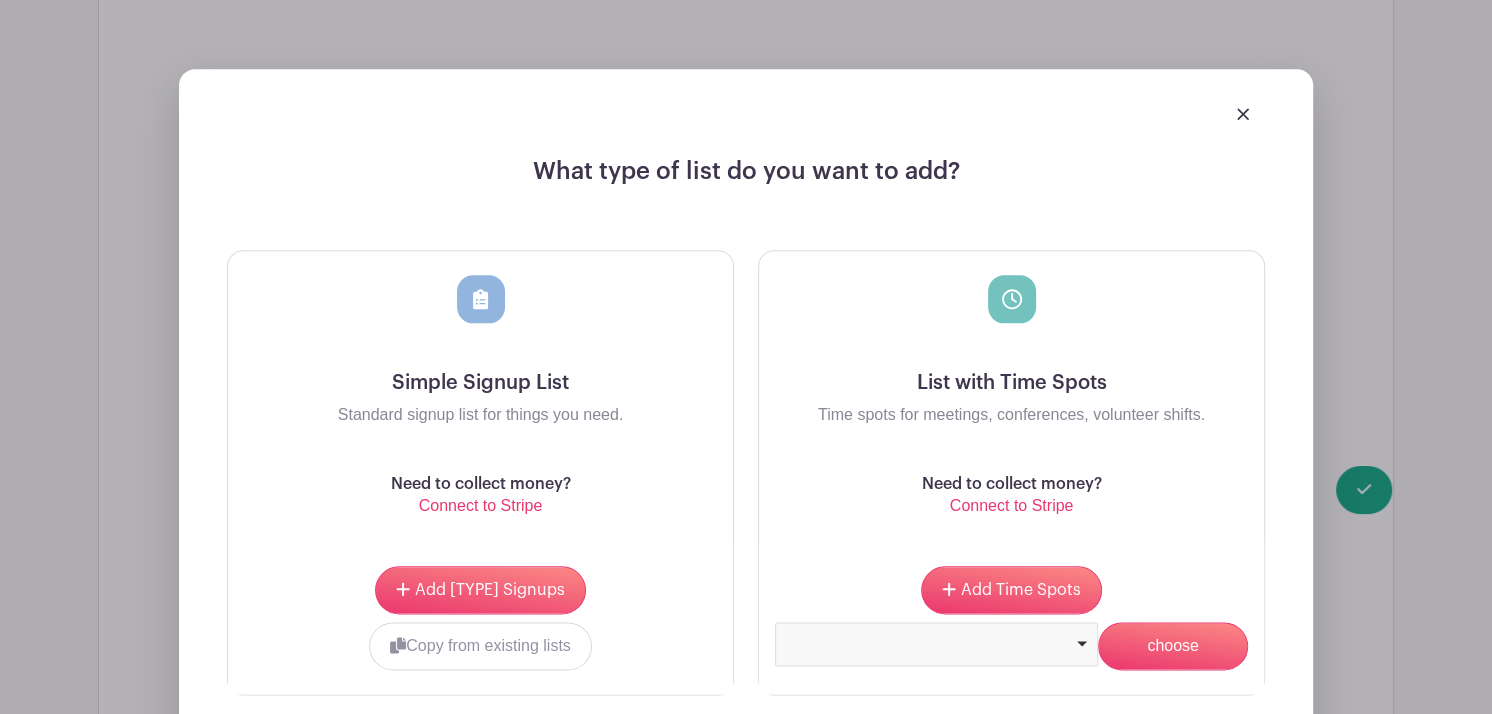 click at bounding box center [0, 0] 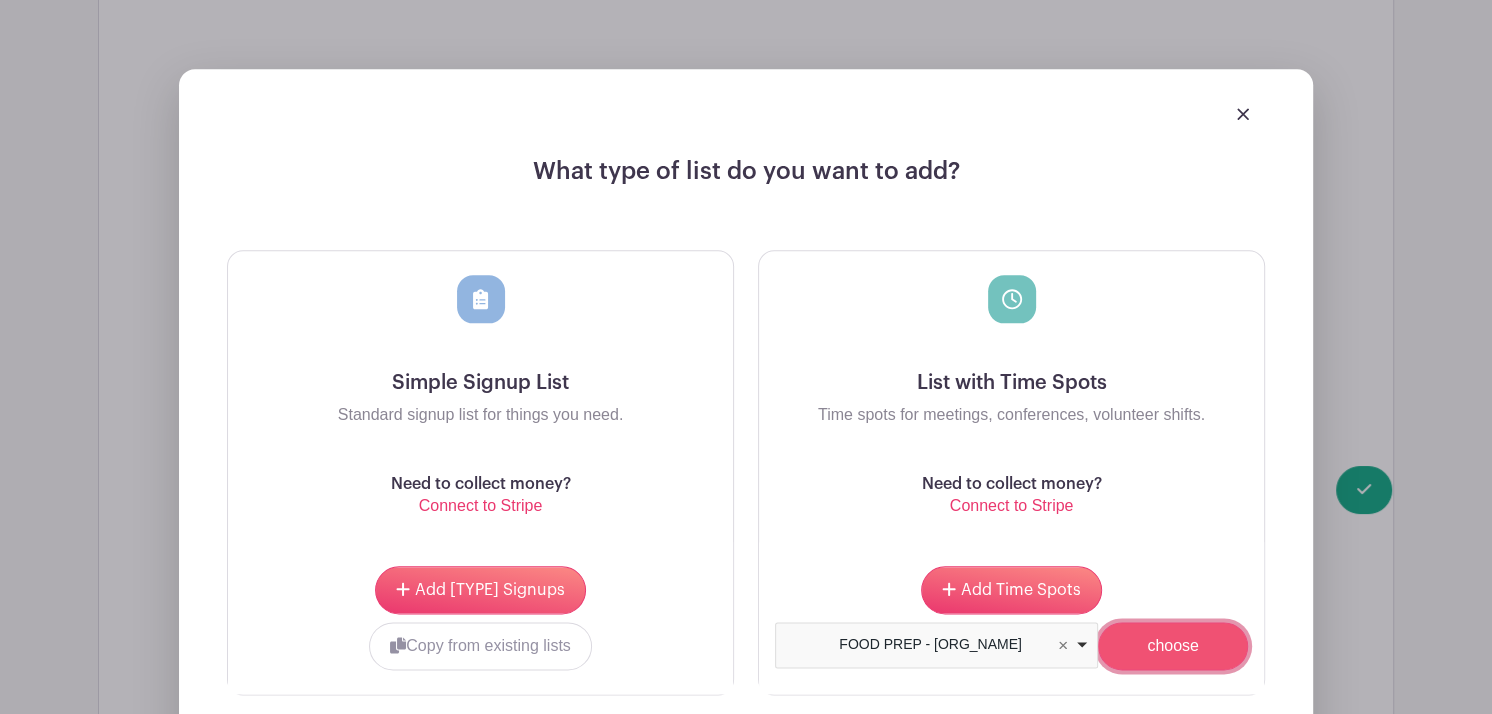 click on "choose" at bounding box center (0, 0) 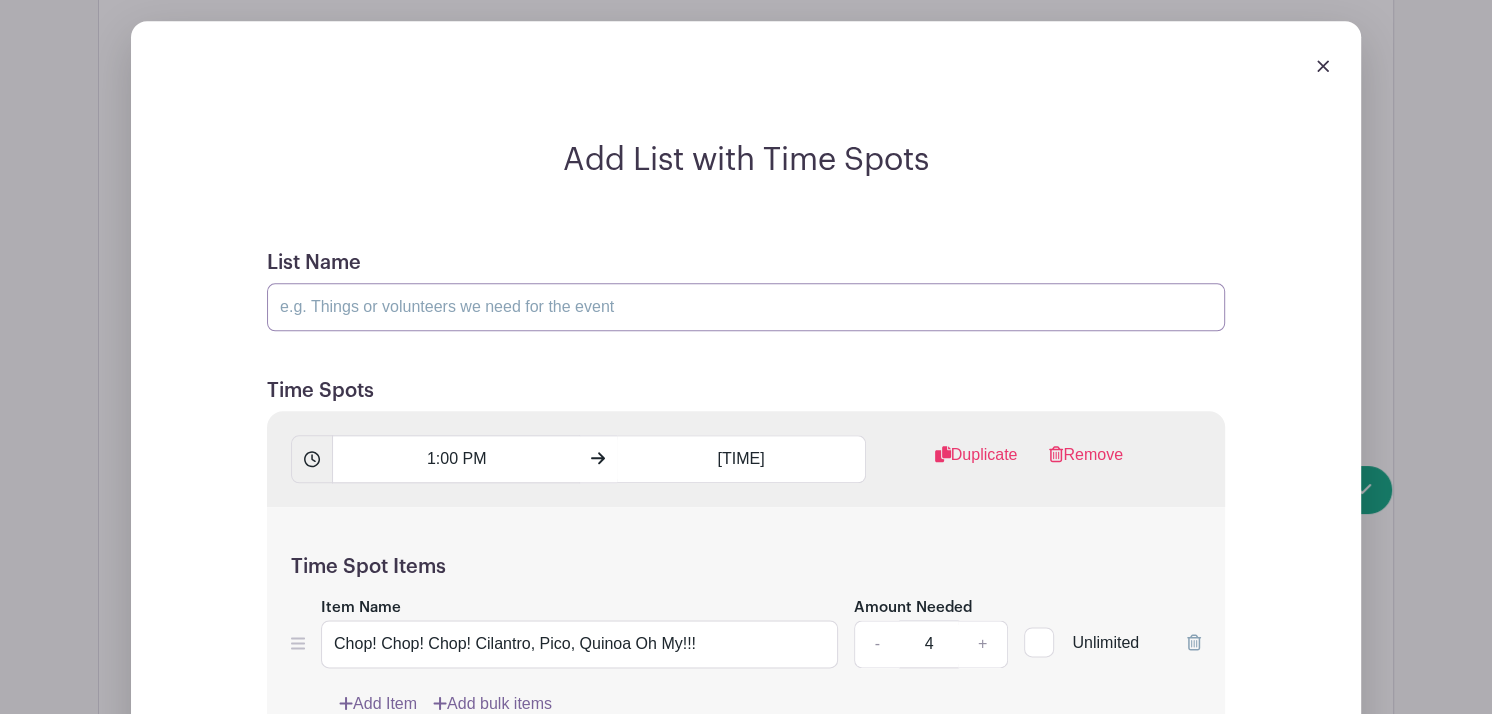 click on "List Name" at bounding box center [746, 307] 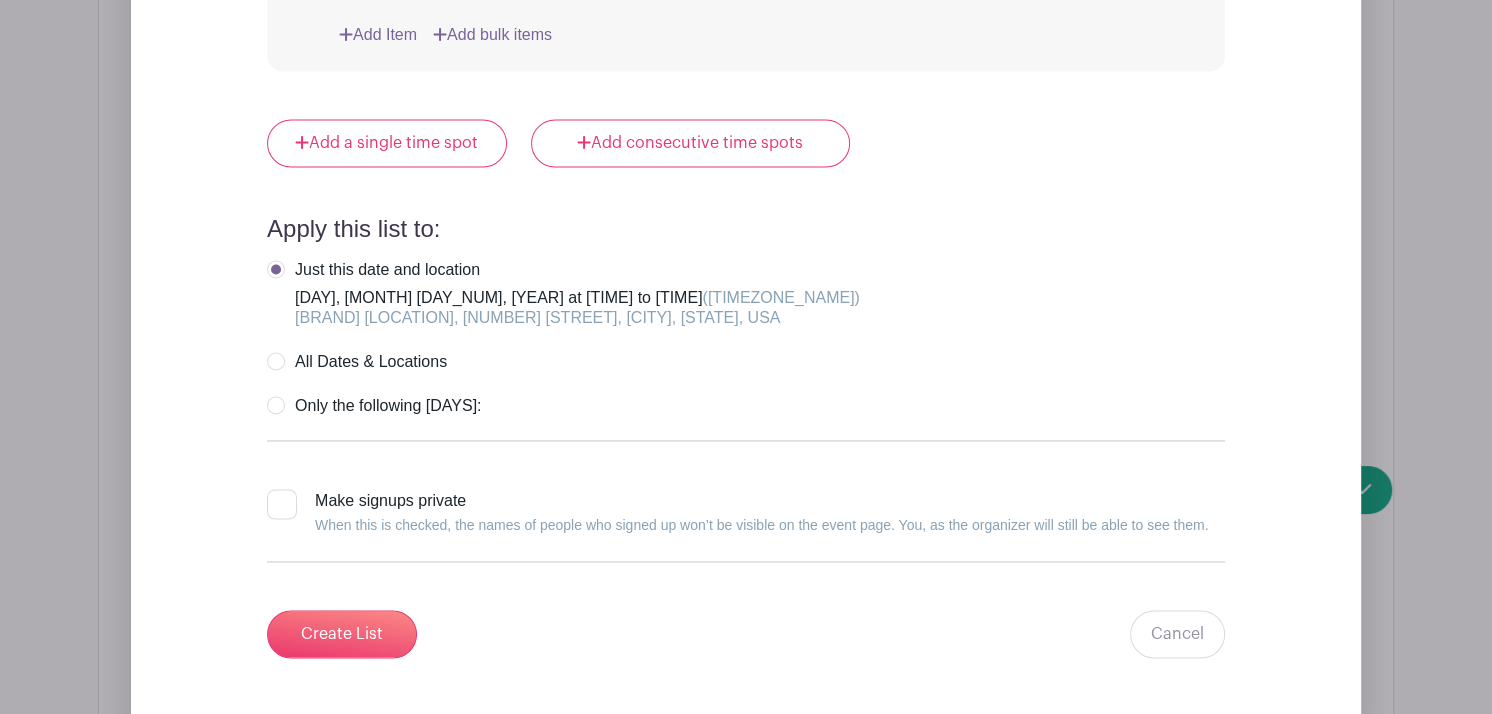 scroll, scrollTop: 2481, scrollLeft: 0, axis: vertical 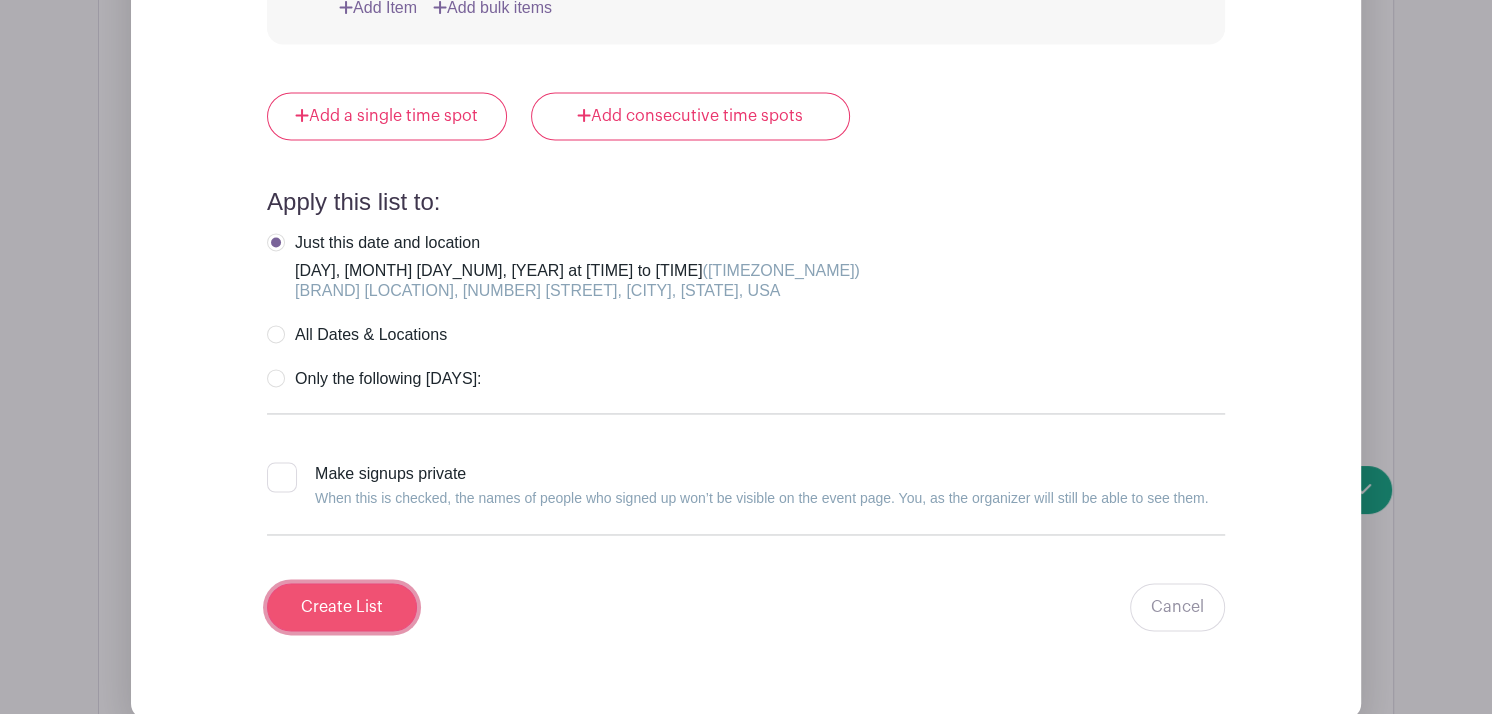 click on "Create List" at bounding box center [342, 607] 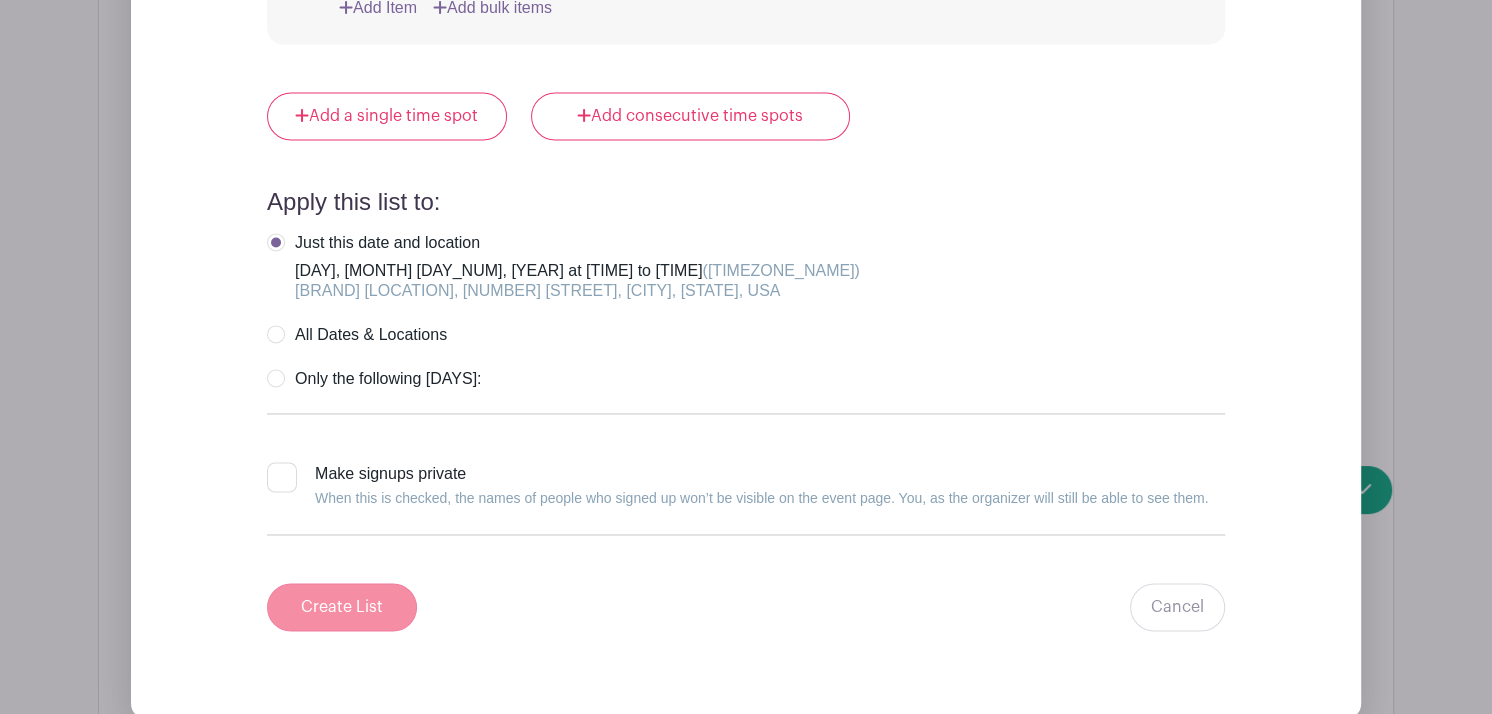scroll, scrollTop: 2000, scrollLeft: 0, axis: vertical 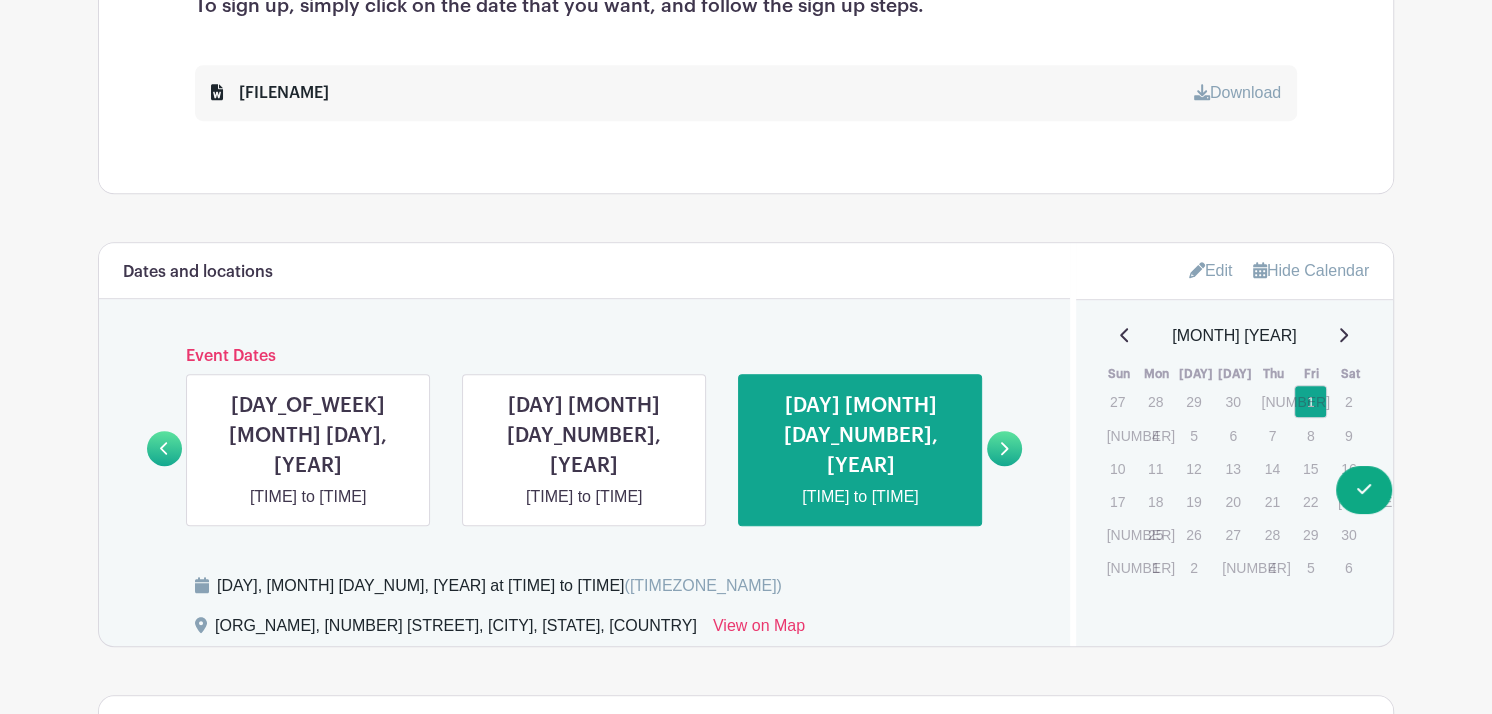 drag, startPoint x: 1474, startPoint y: 411, endPoint x: 160, endPoint y: 427, distance: 1314.0974 